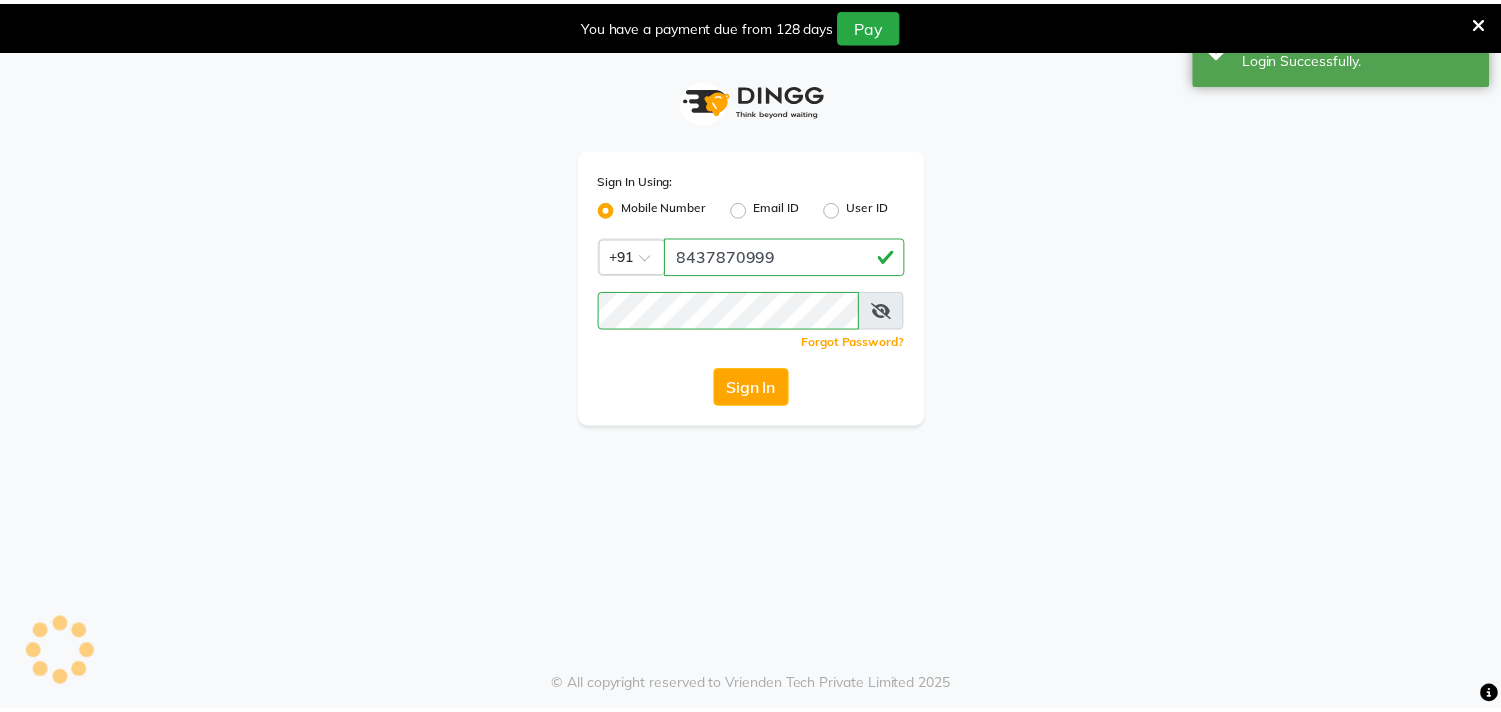 scroll, scrollTop: 0, scrollLeft: 0, axis: both 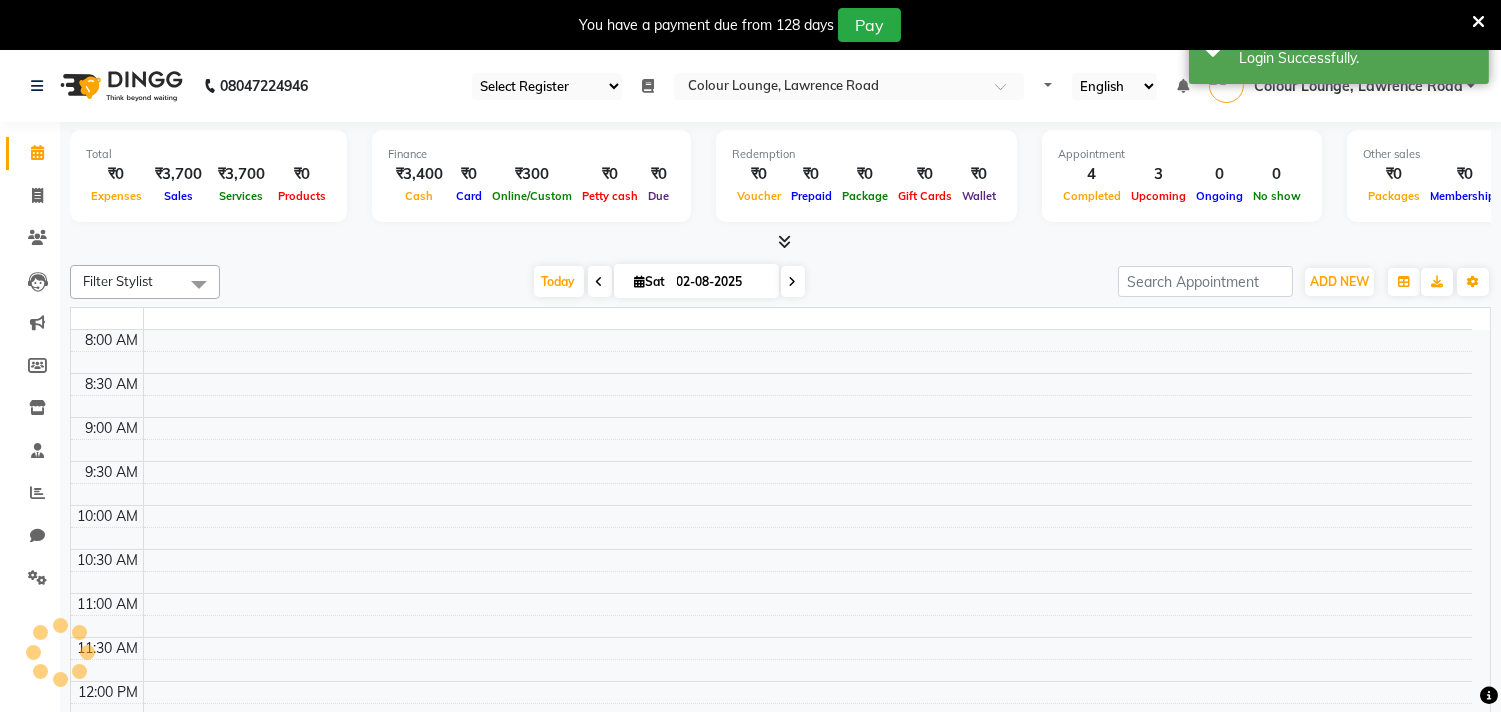 select on "67" 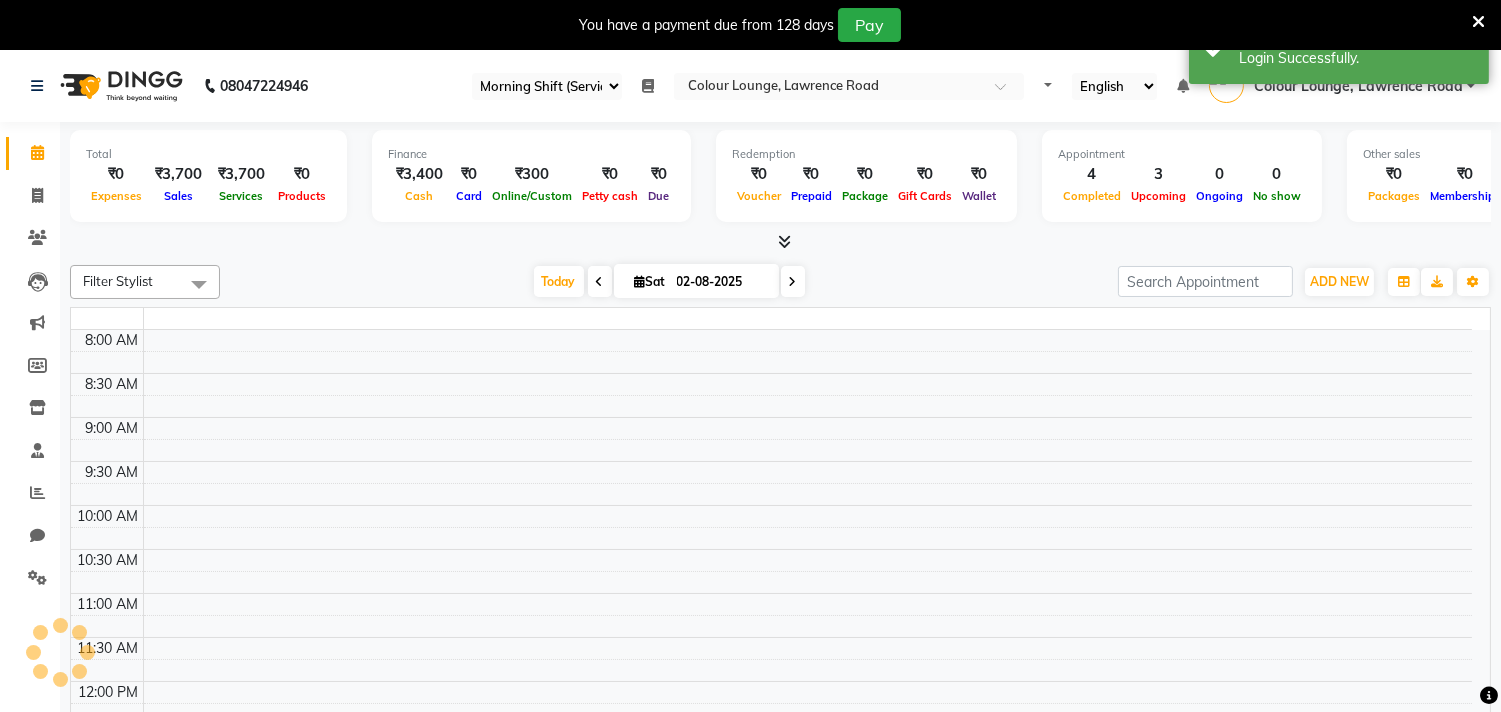 select on "en" 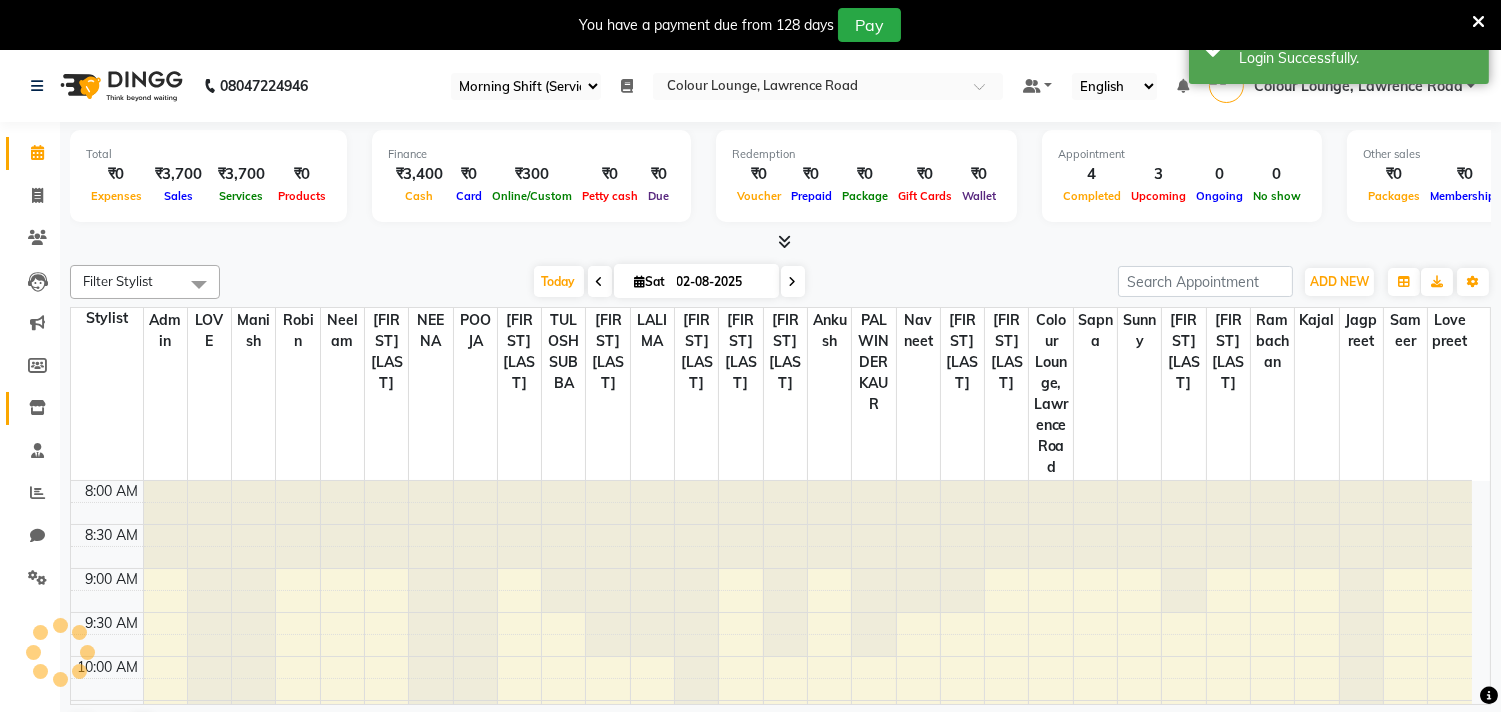 scroll, scrollTop: 0, scrollLeft: 0, axis: both 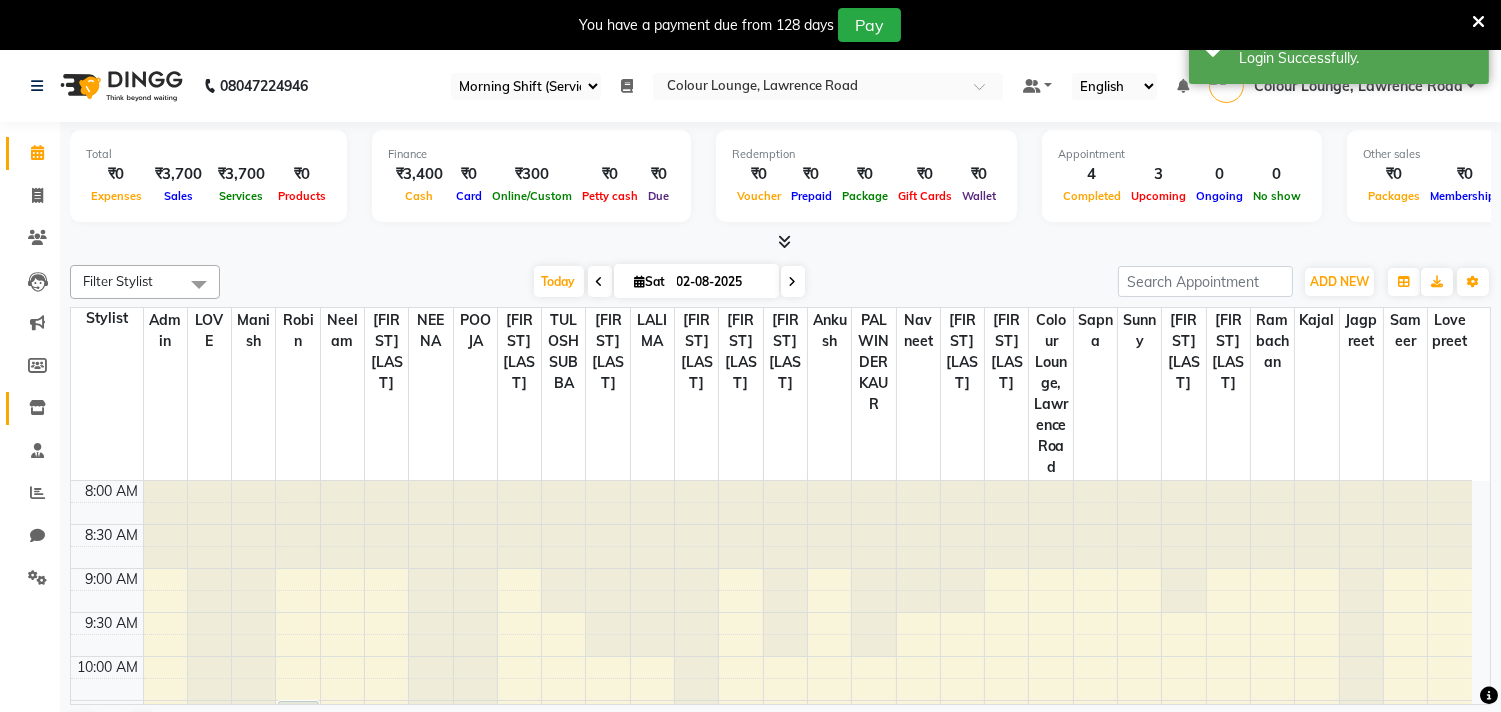 click 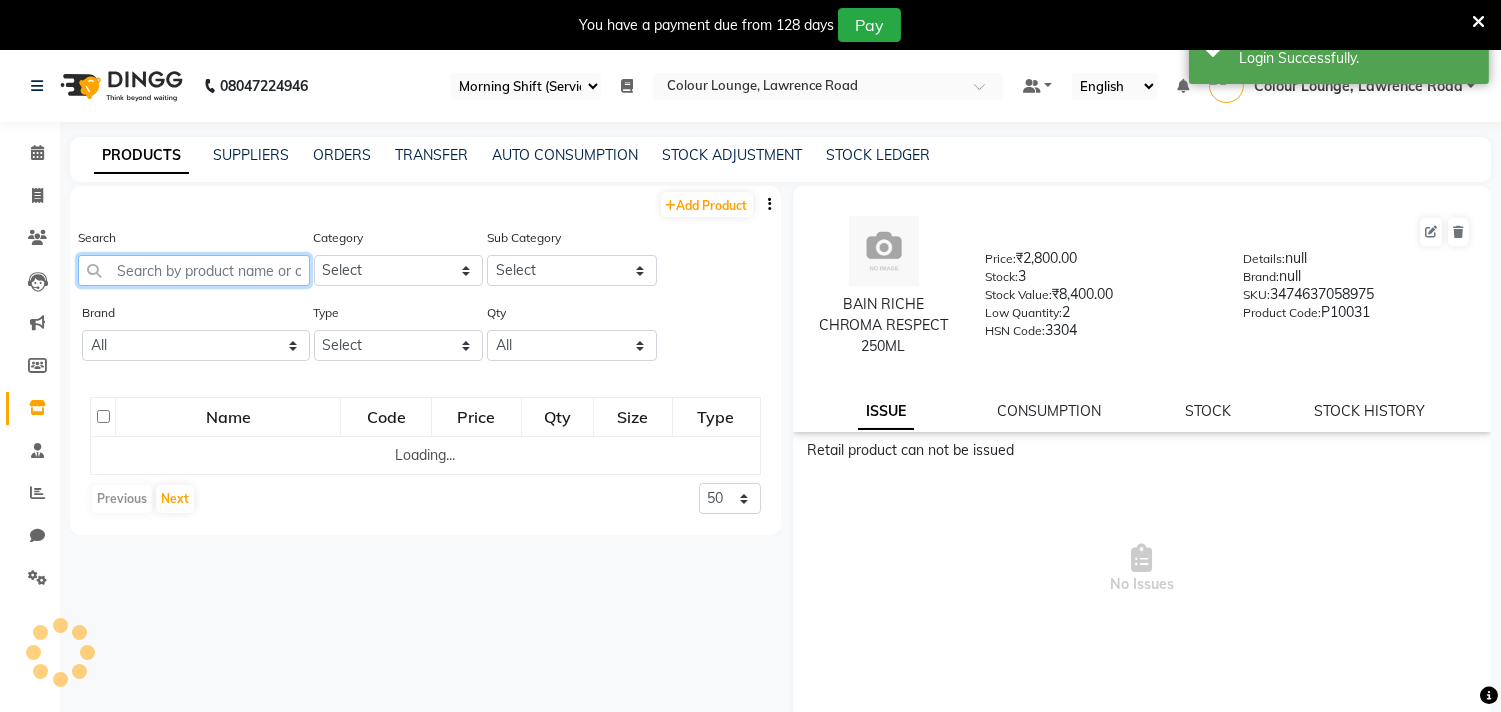 click 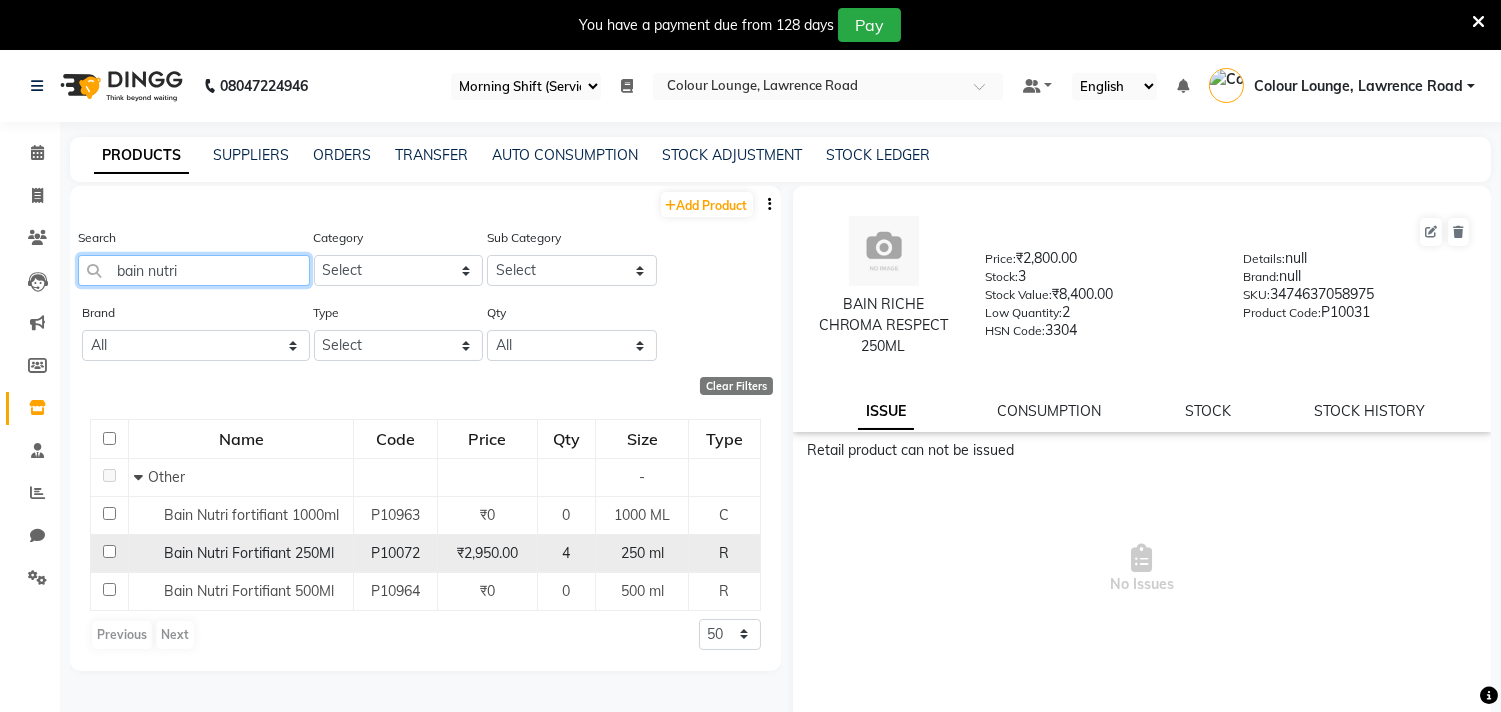 type on "bain nutri" 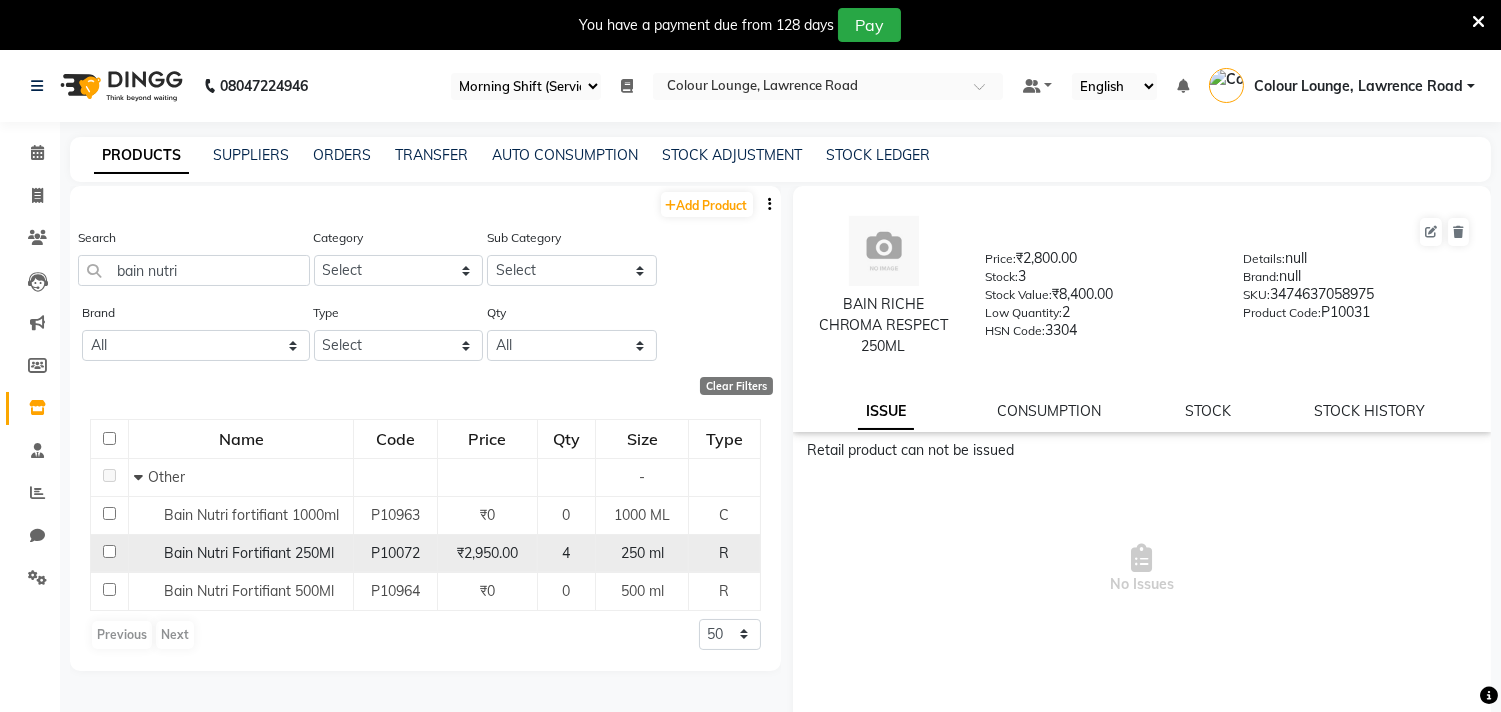 click on "P10072" 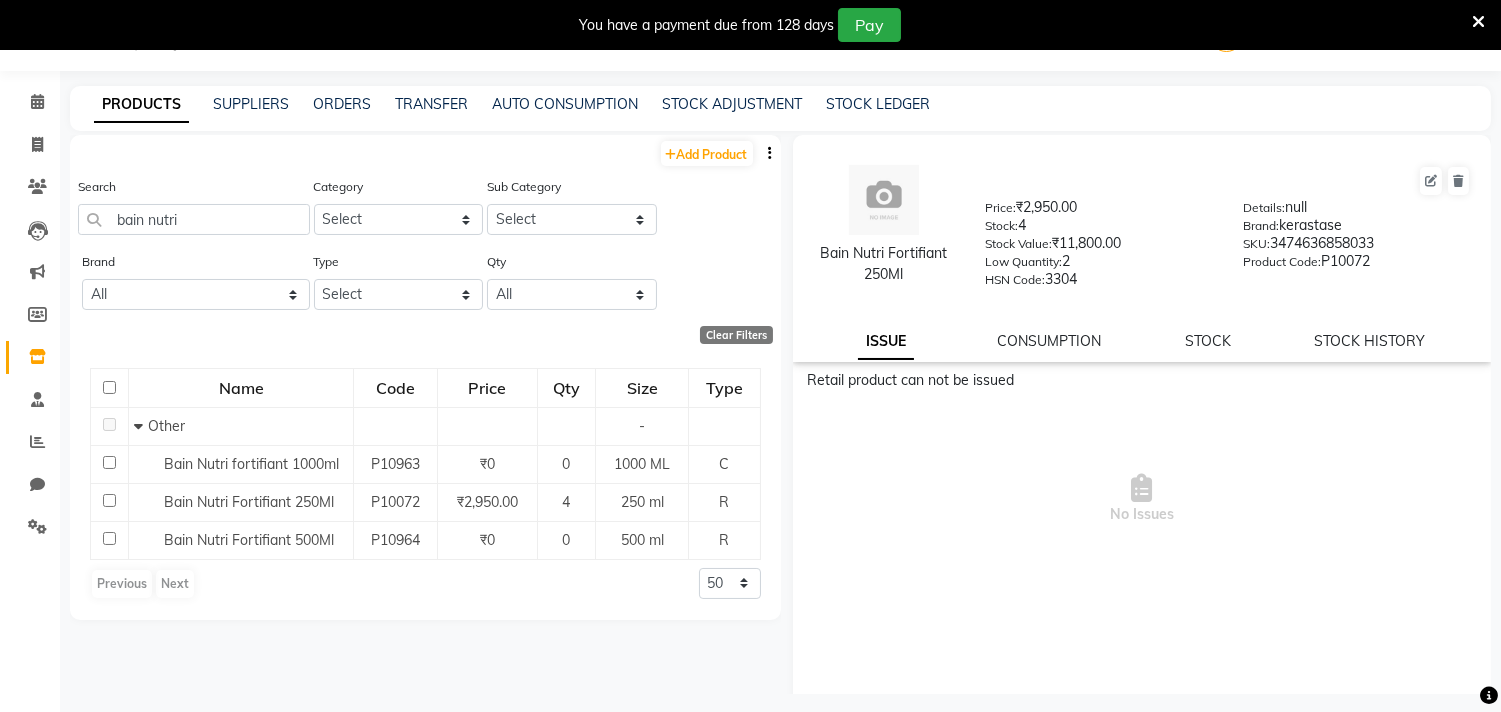 scroll, scrollTop: 62, scrollLeft: 0, axis: vertical 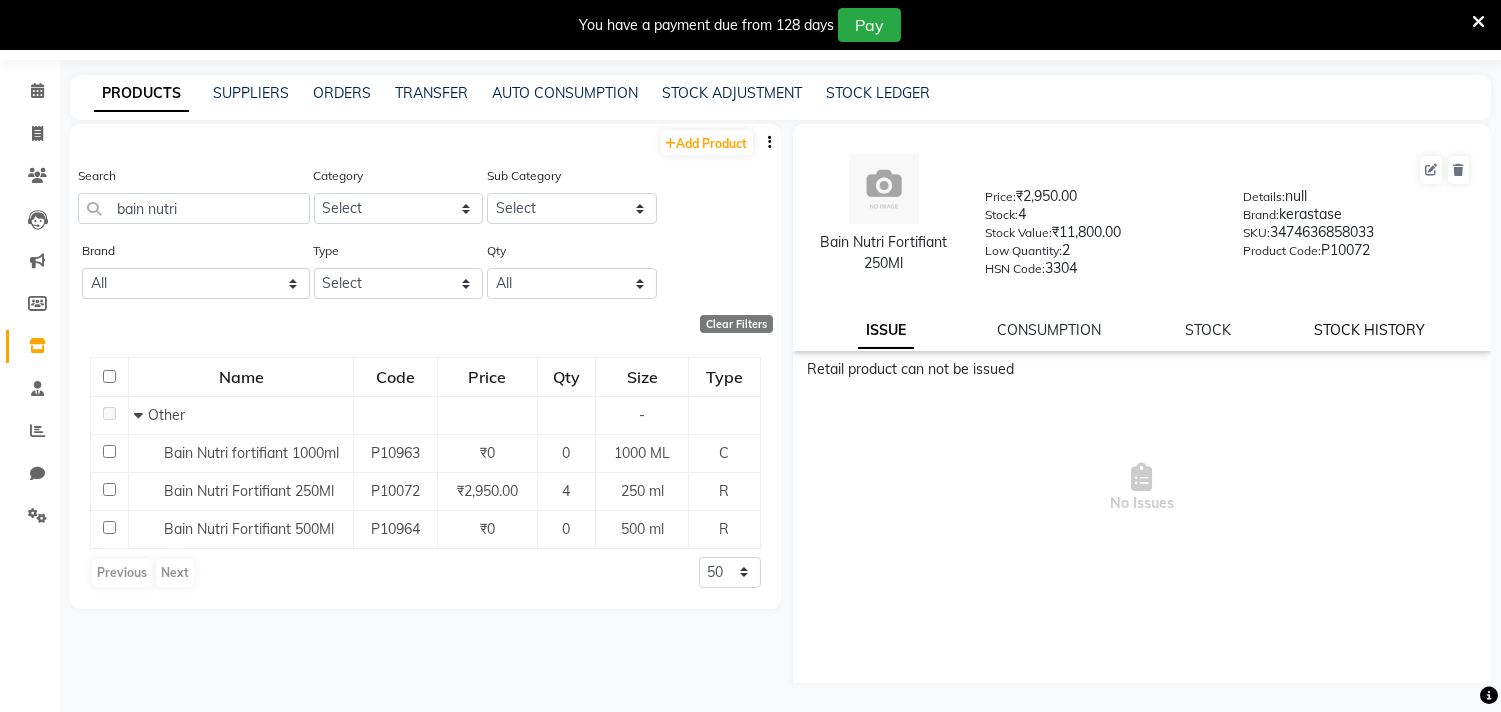 click on "STOCK HISTORY" 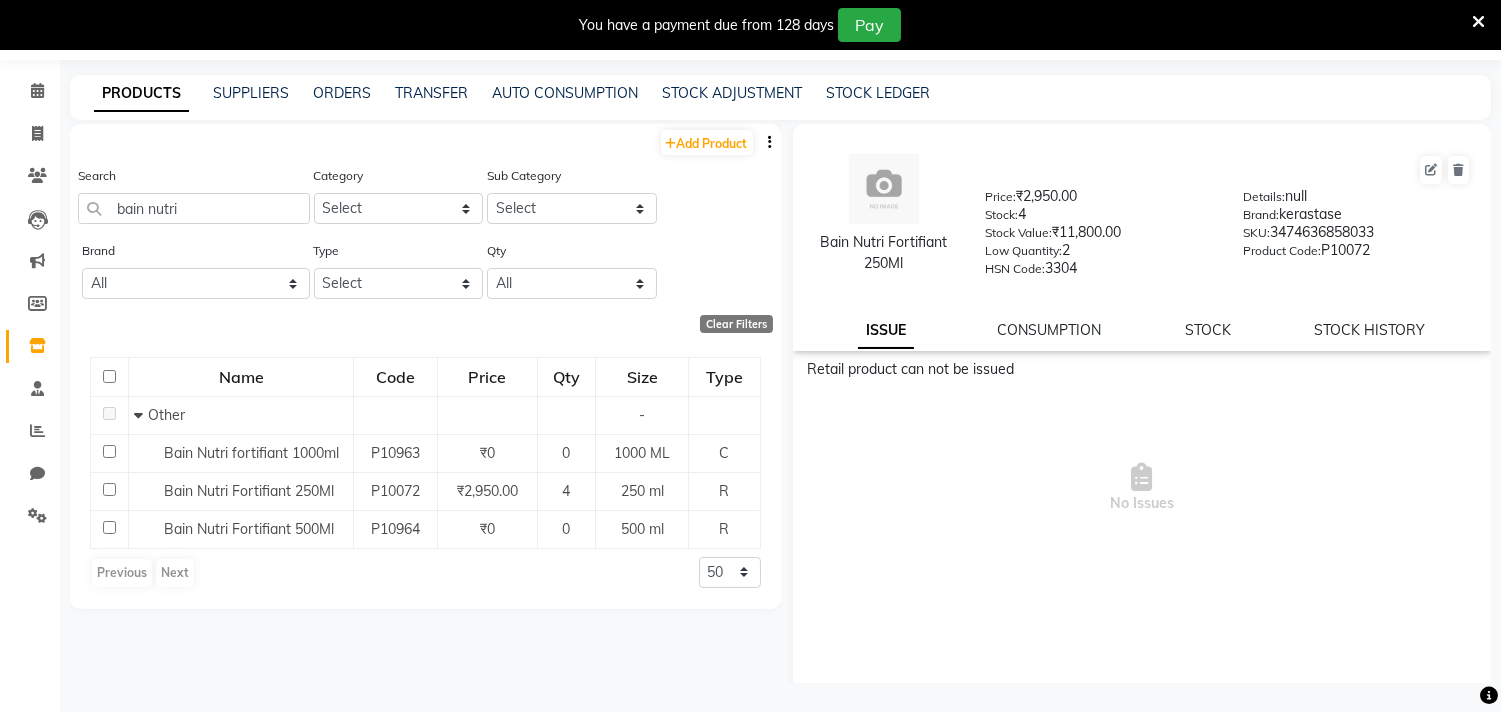 select on "all" 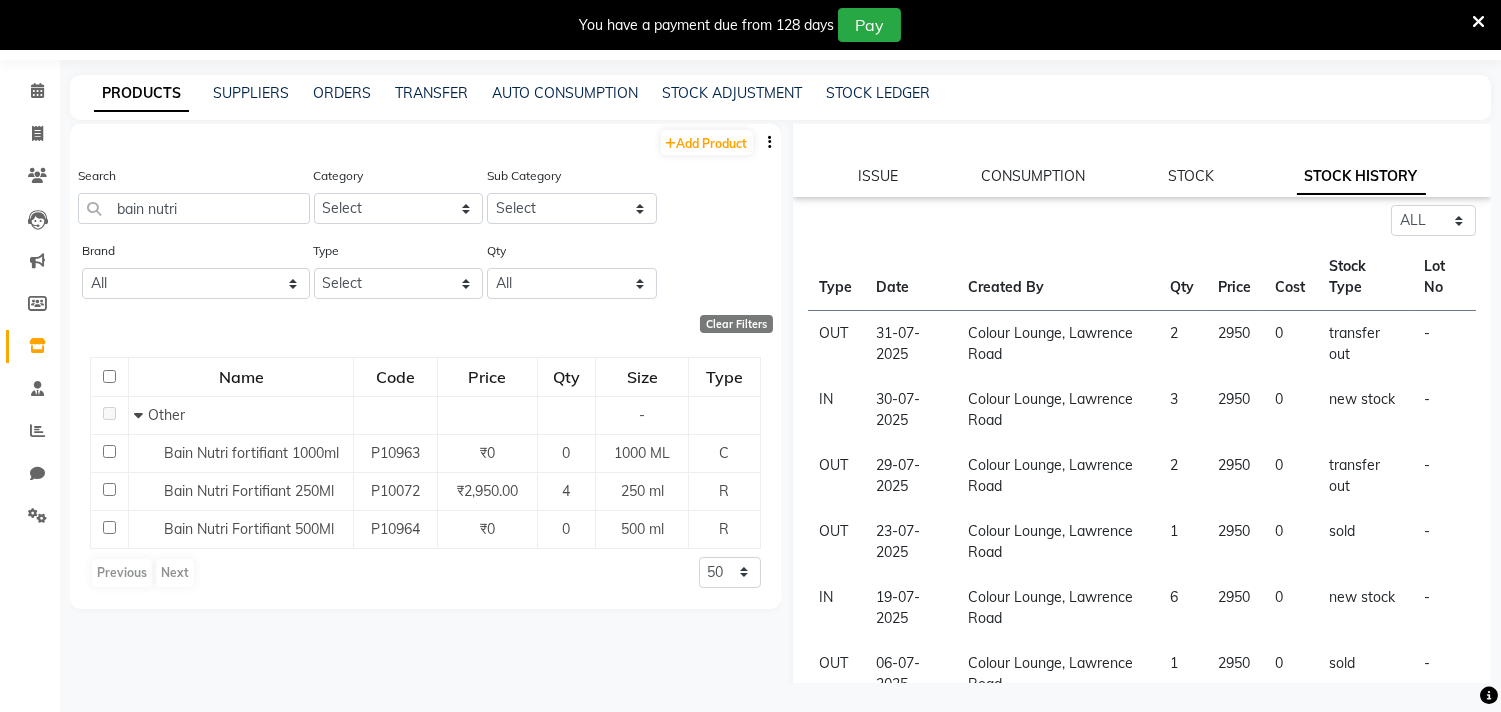 scroll, scrollTop: 156, scrollLeft: 0, axis: vertical 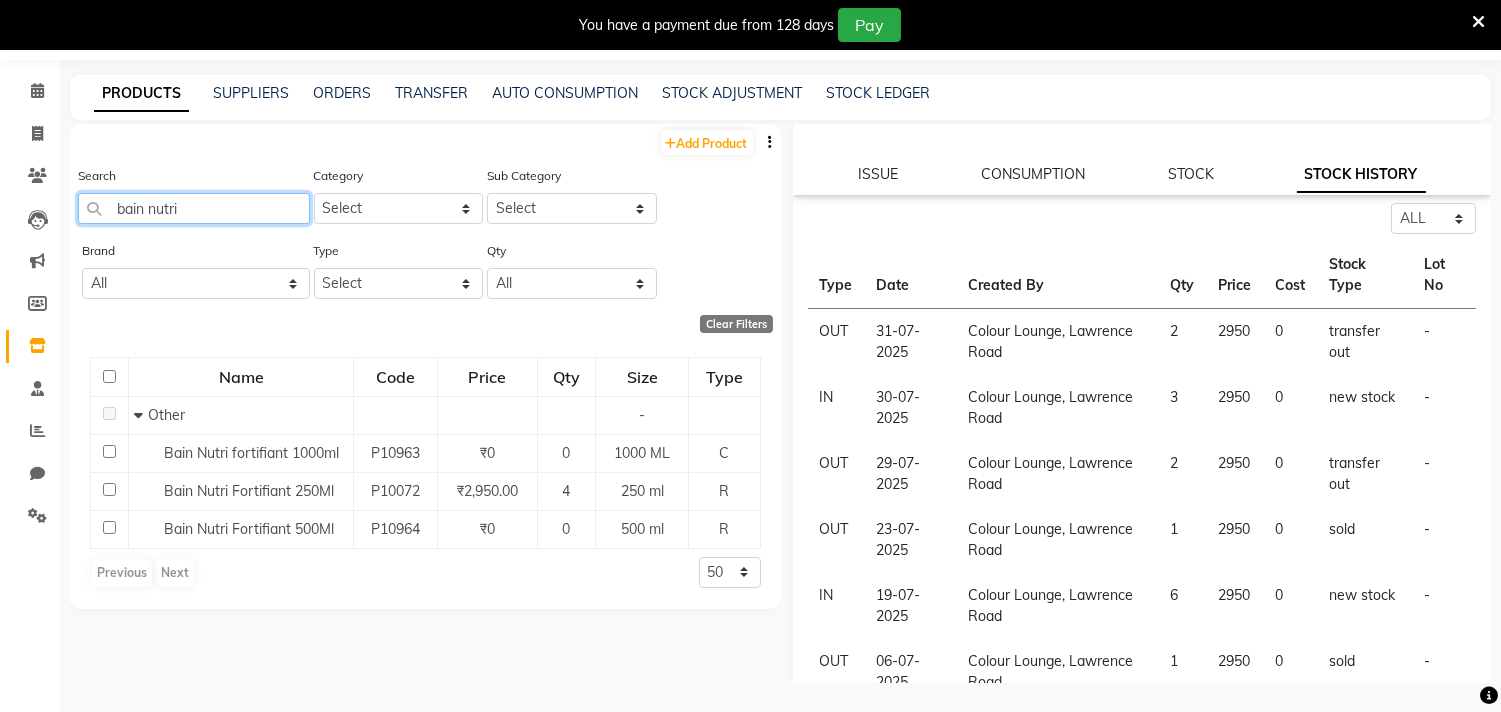 click on "bain nutri" 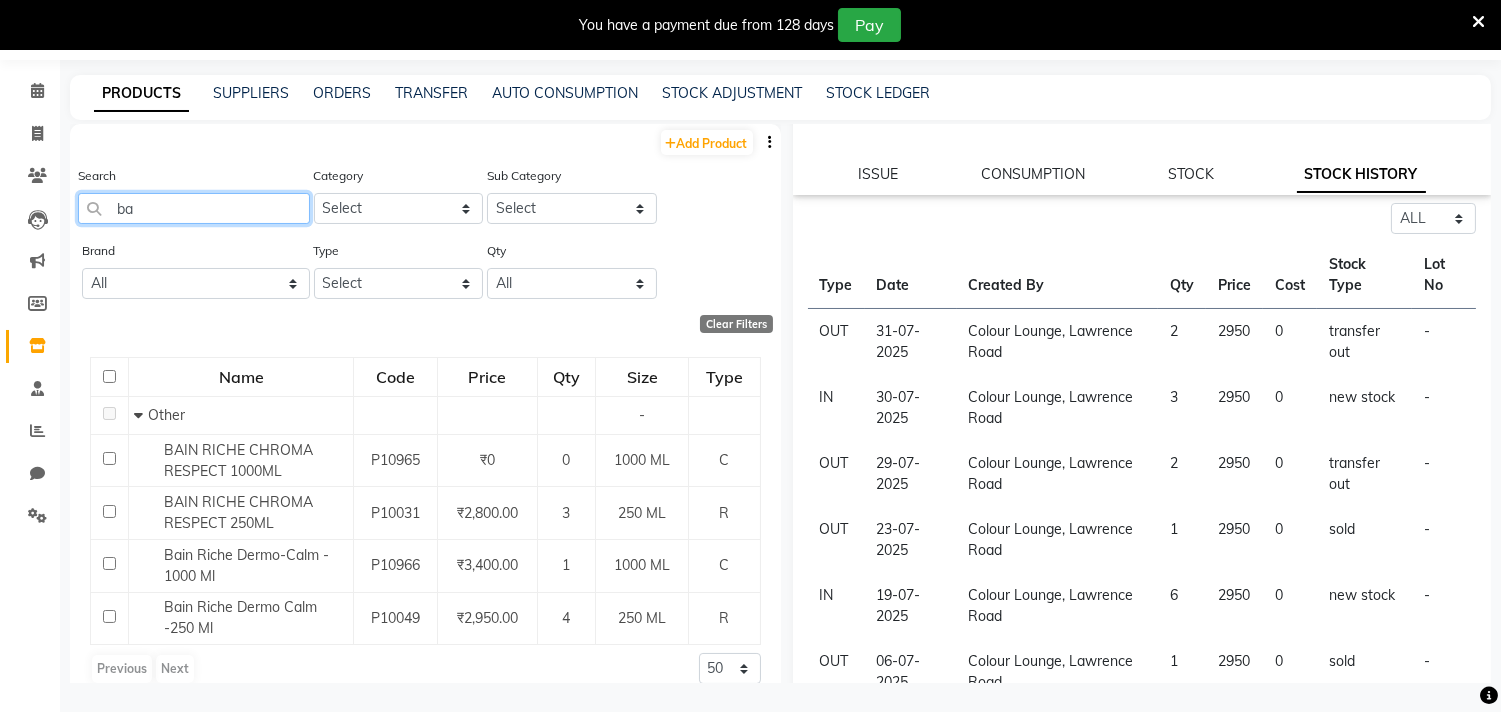 type on "b" 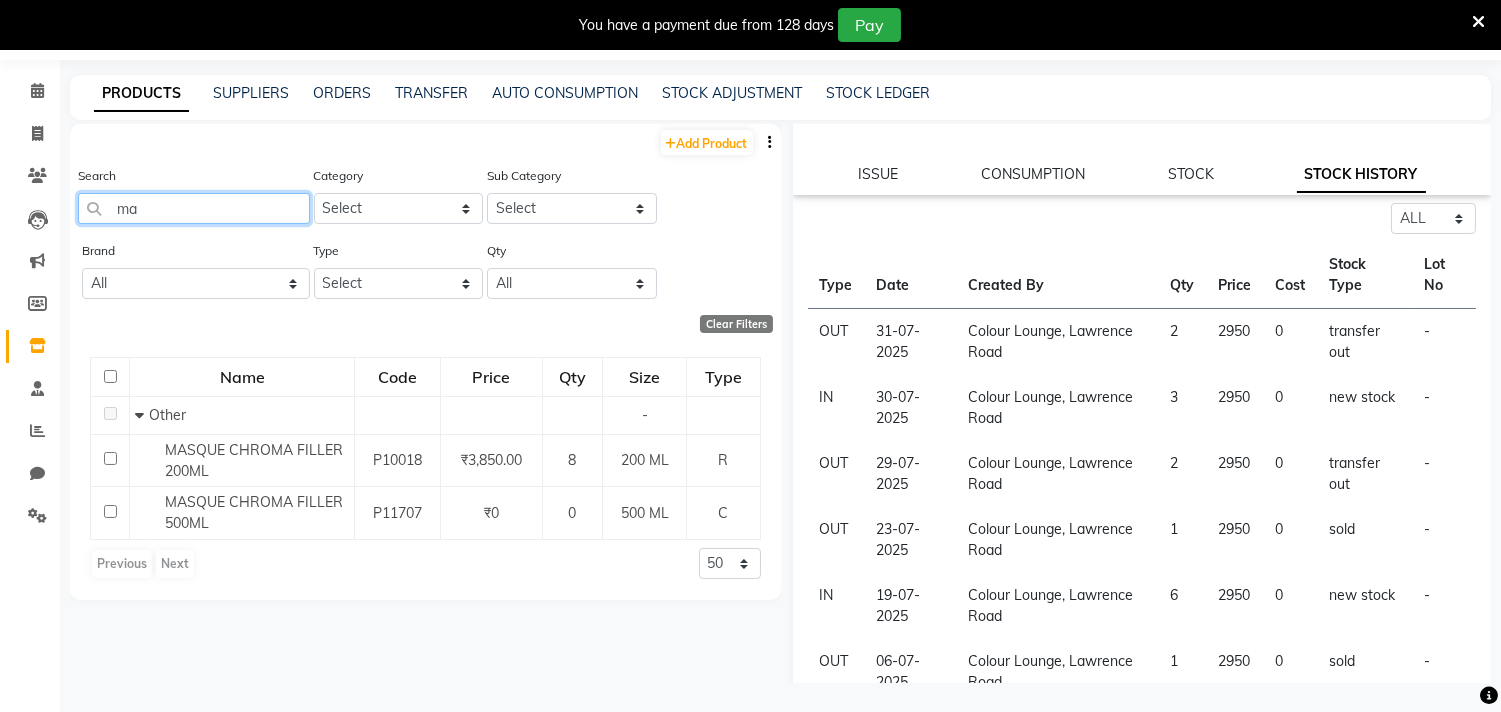 type on "m" 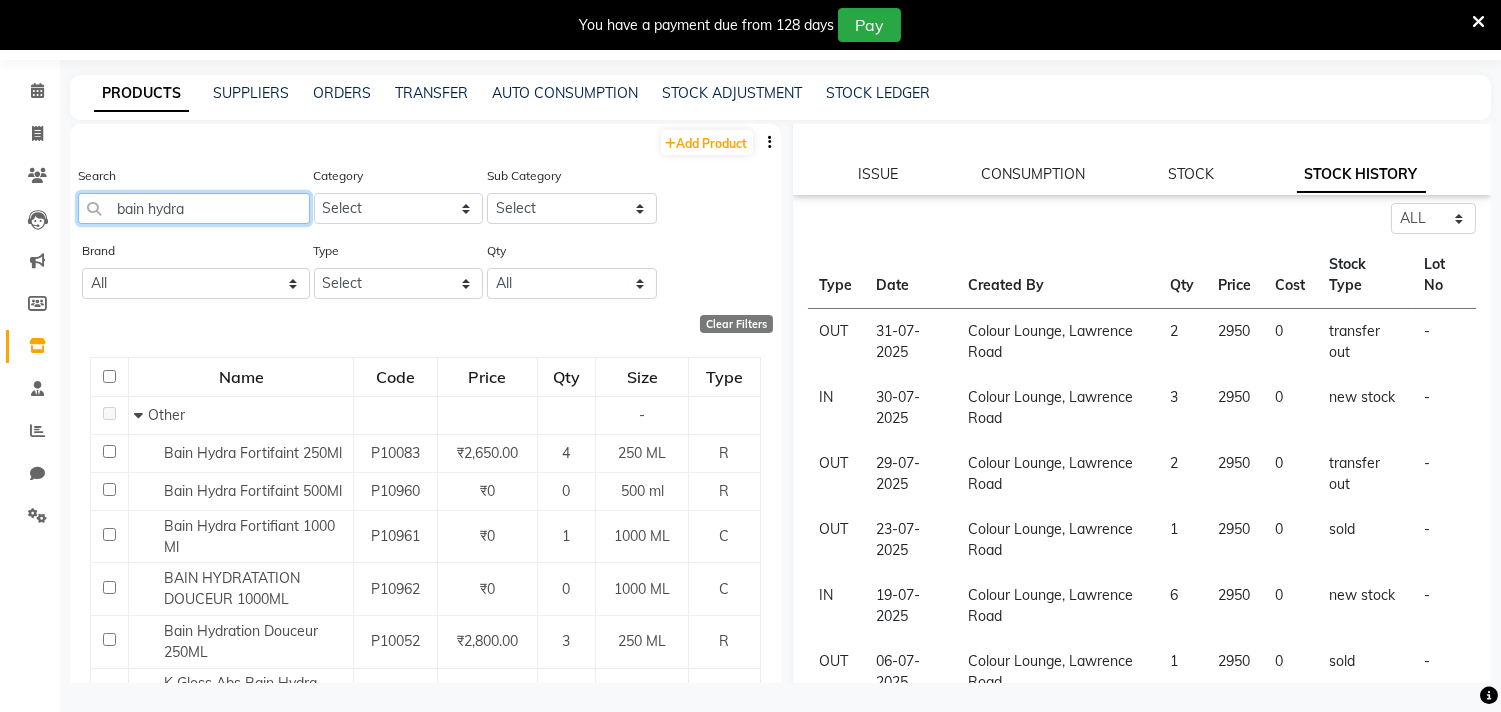 drag, startPoint x: 210, startPoint y: 207, endPoint x: 92, endPoint y: 211, distance: 118.06778 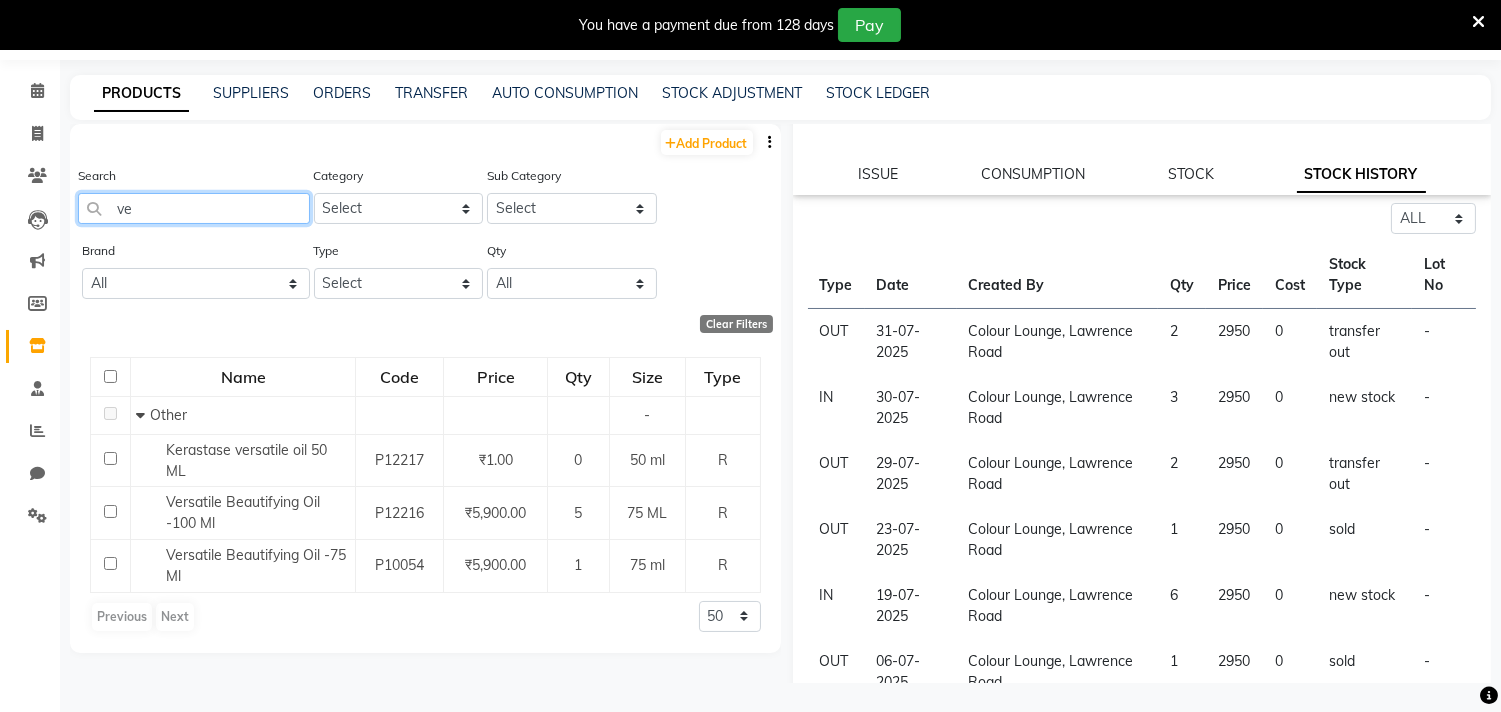 type on "v" 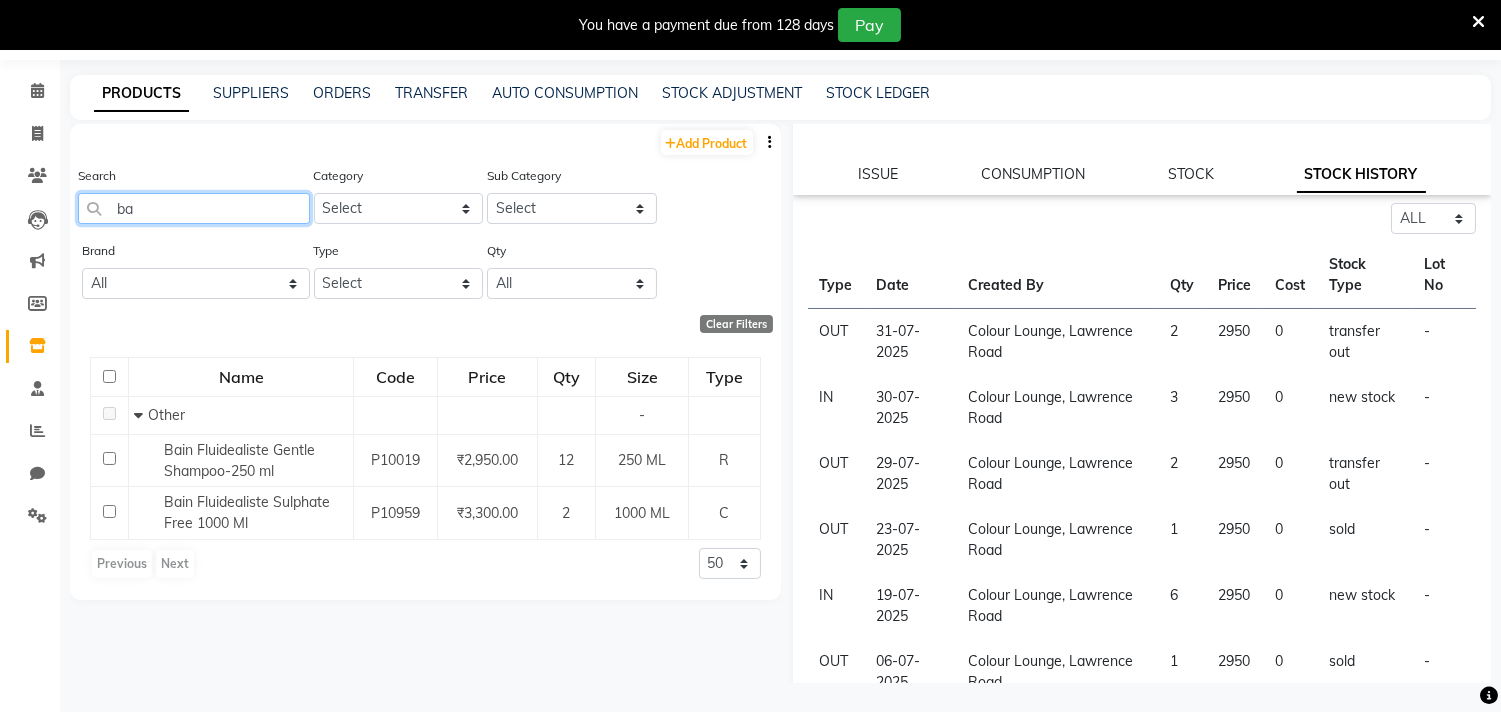 type on "b" 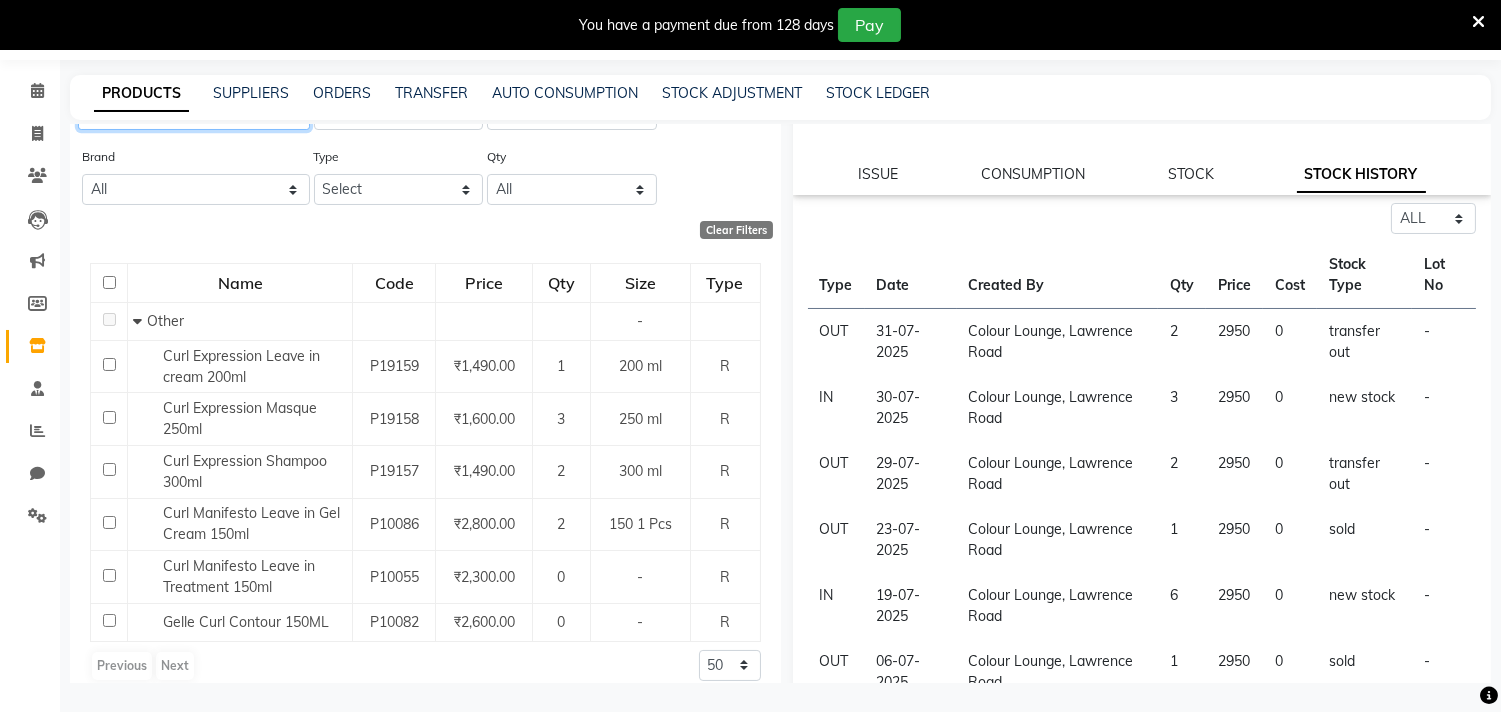scroll, scrollTop: 114, scrollLeft: 0, axis: vertical 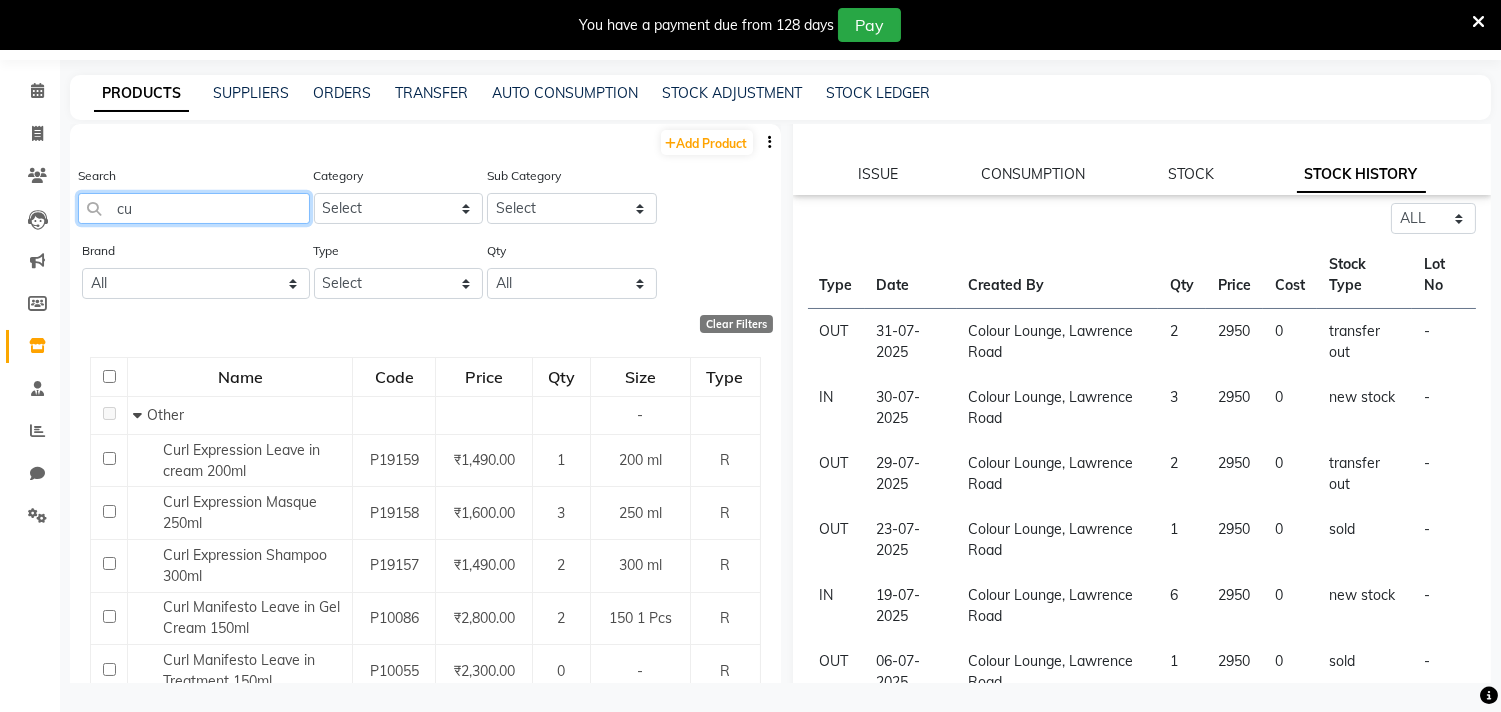 type on "c" 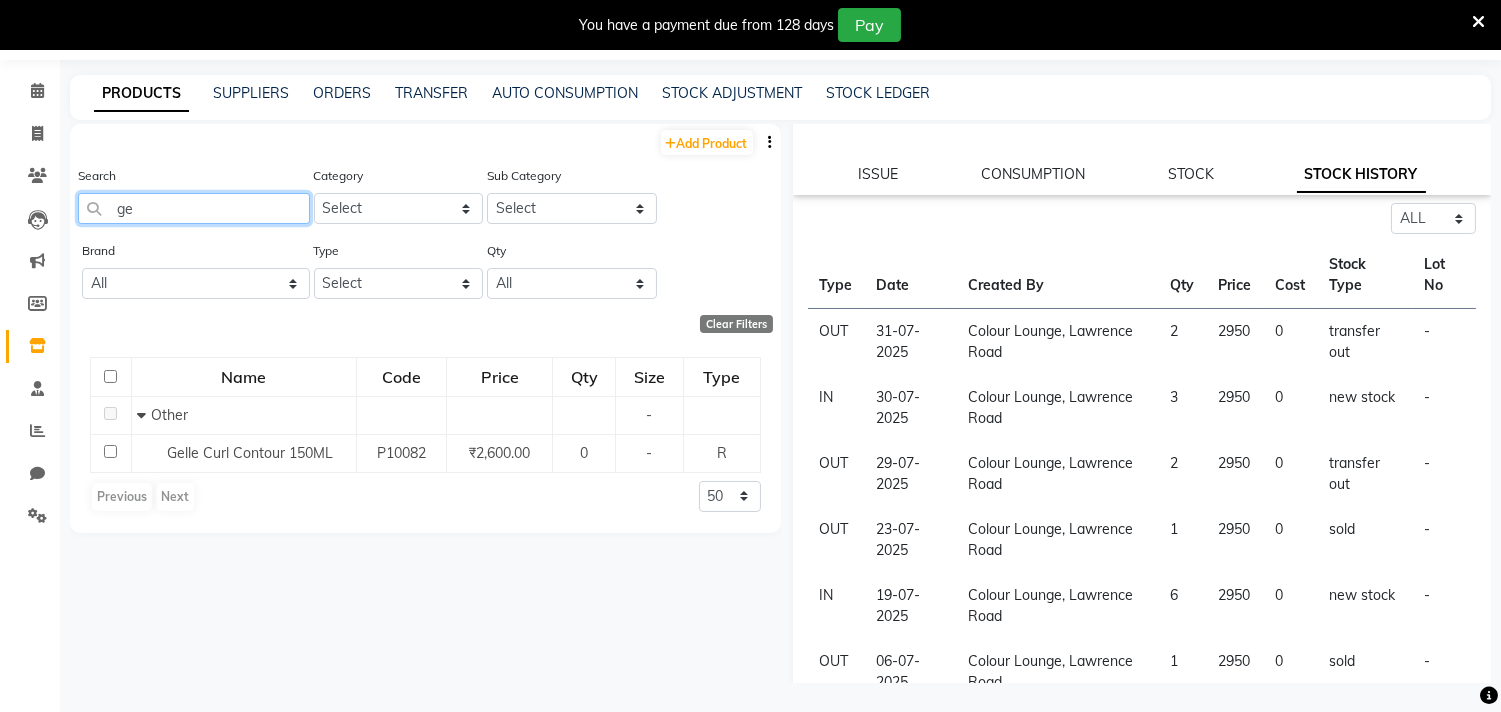 type on "g" 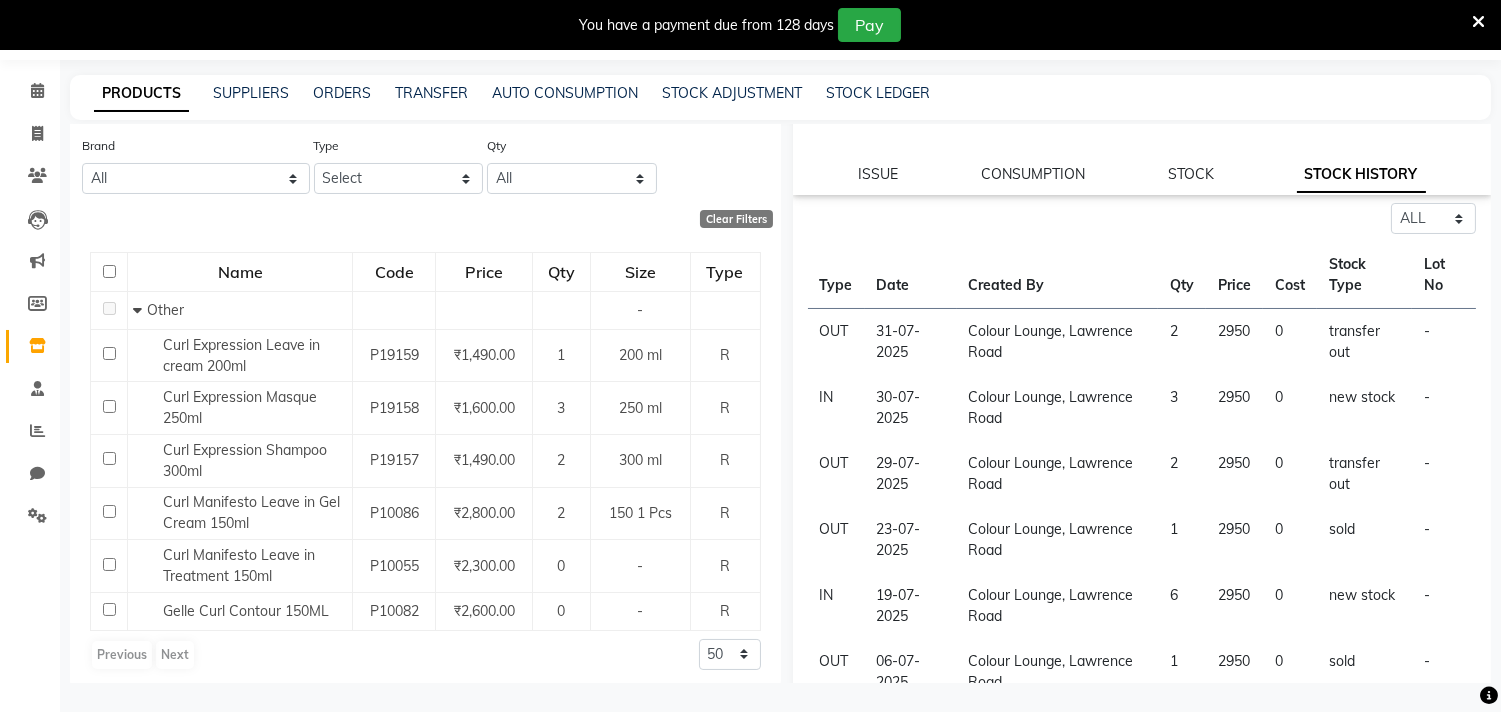 scroll, scrollTop: 114, scrollLeft: 0, axis: vertical 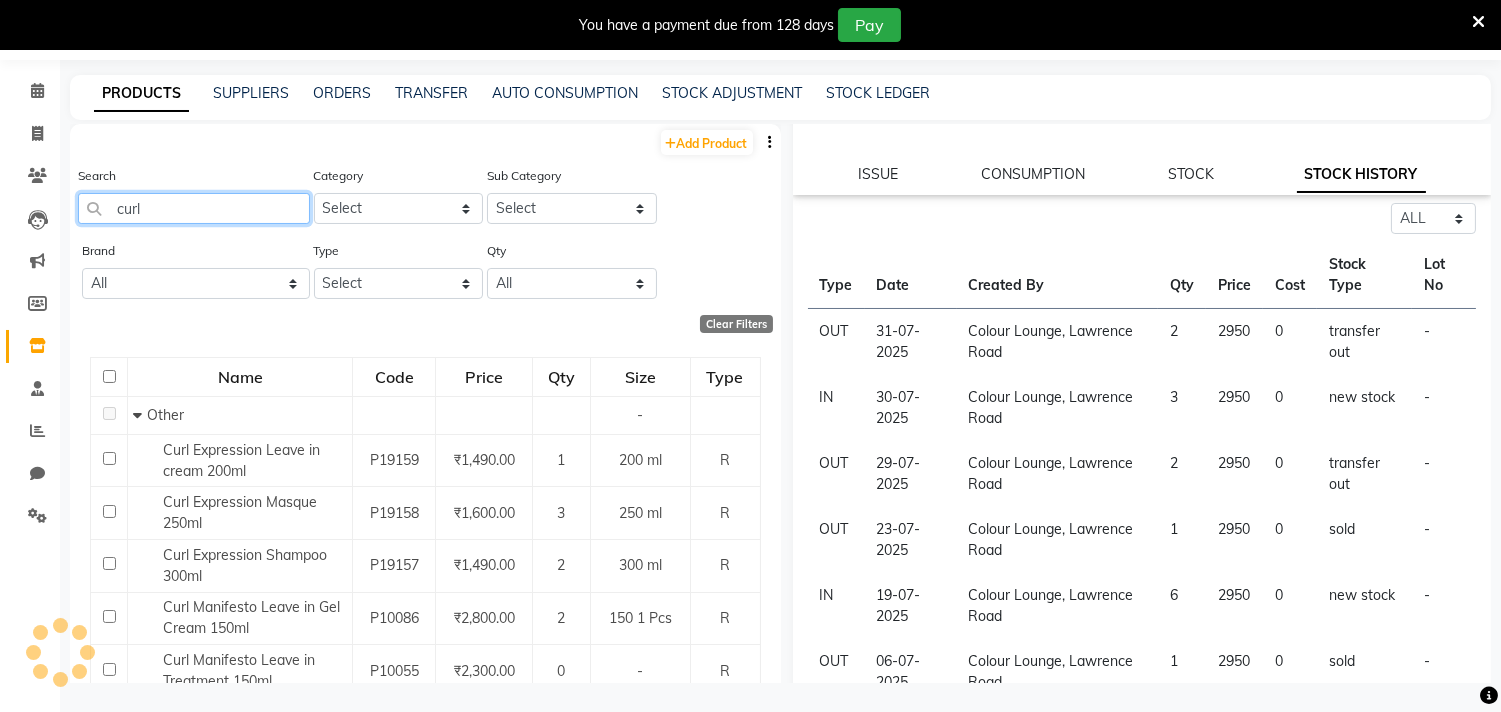 drag, startPoint x: 140, startPoint y: 204, endPoint x: 115, endPoint y: 206, distance: 25.079872 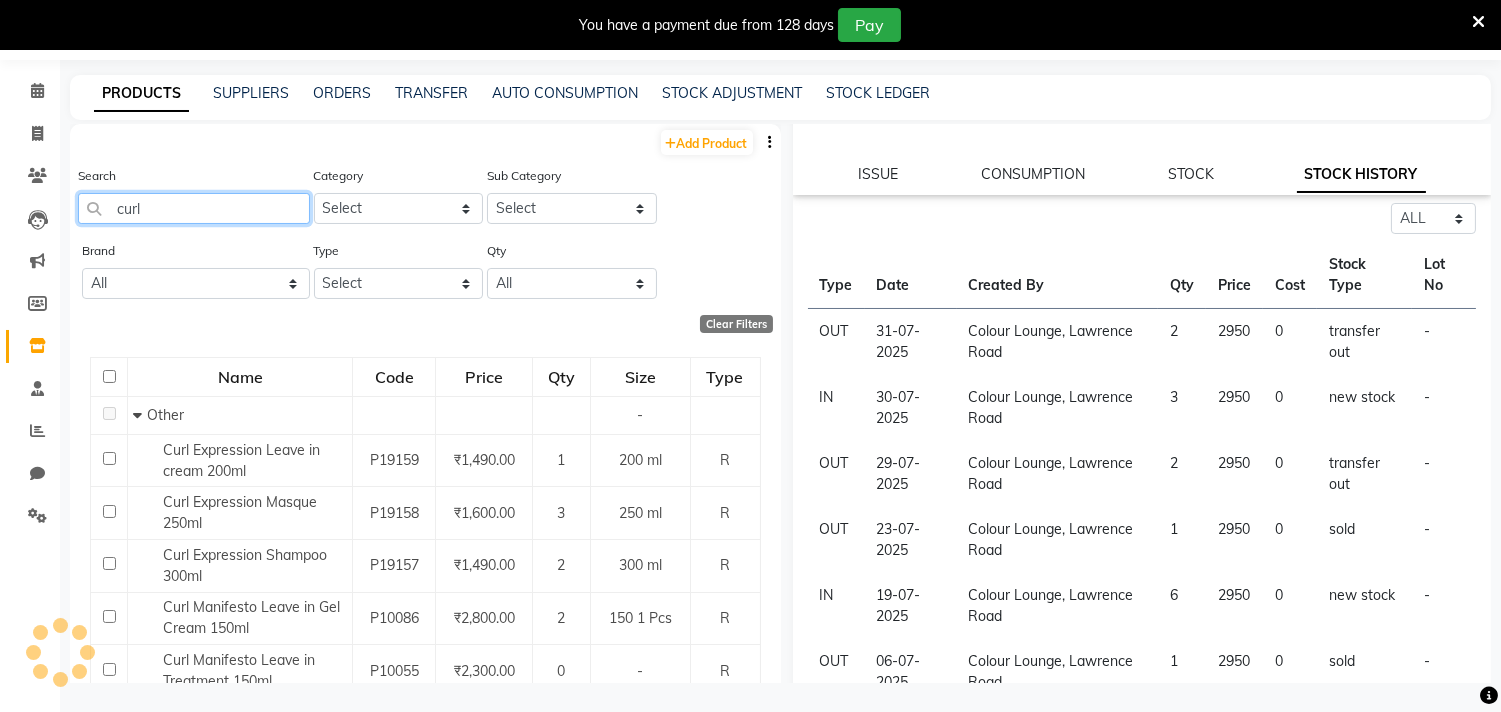 paste on "Damage Repair Abs Rep Hair Kit" 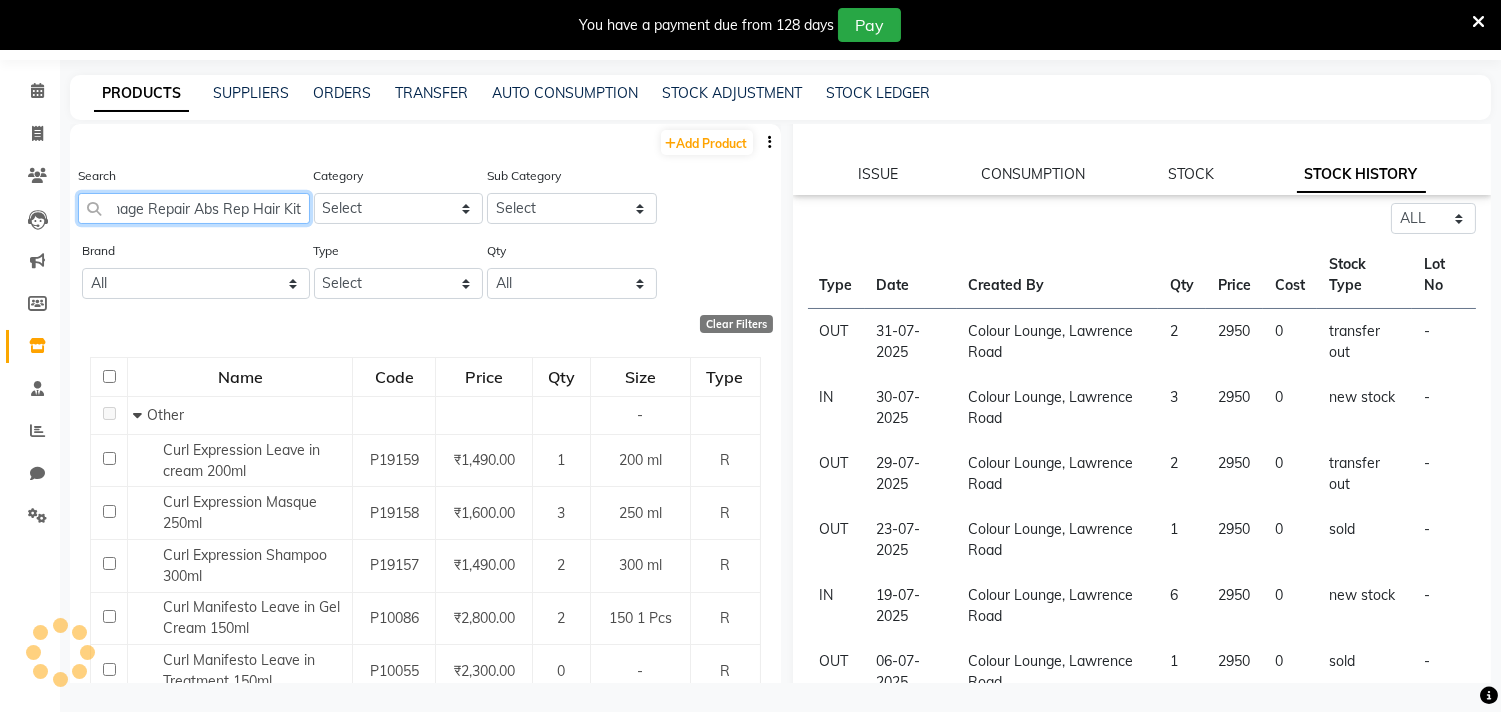 scroll, scrollTop: 0, scrollLeft: 32, axis: horizontal 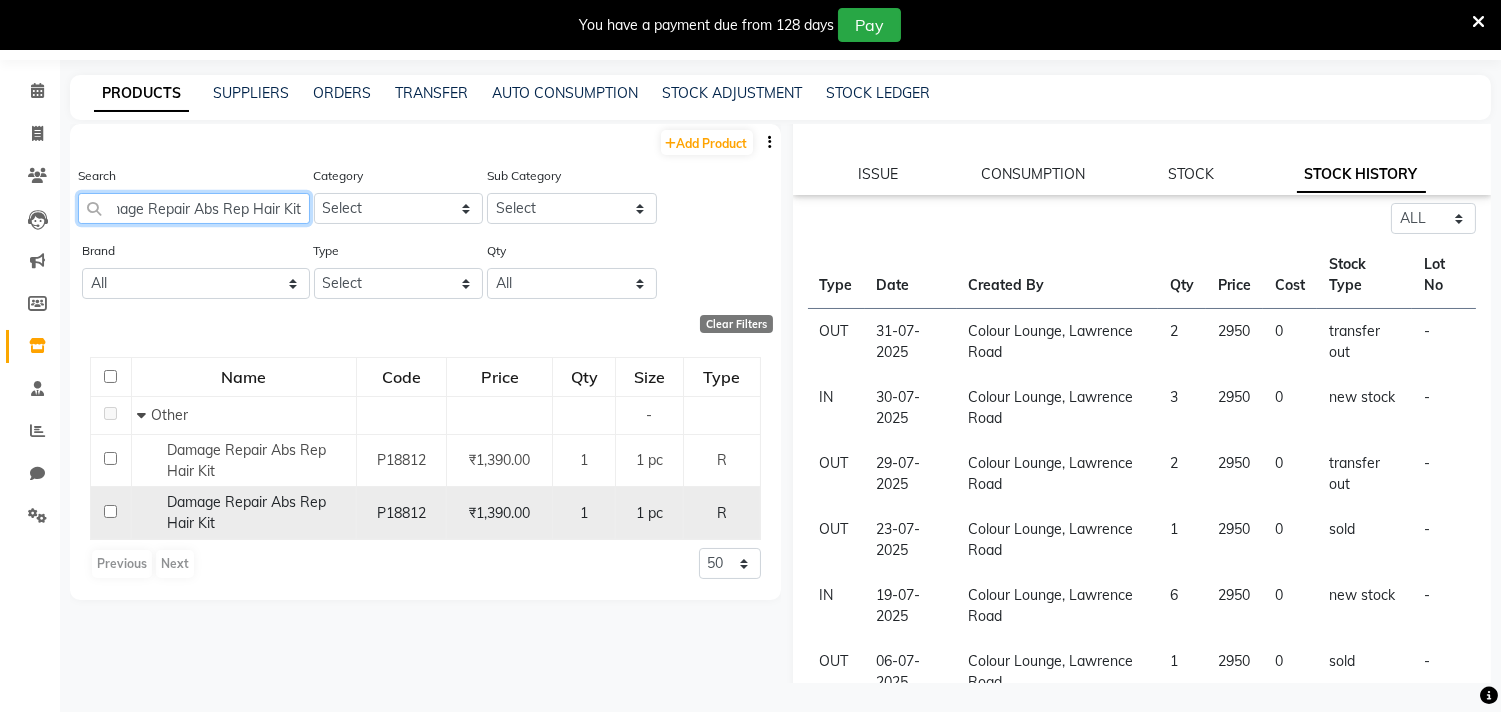 type on "Damage Repair Abs Rep Hair Kit" 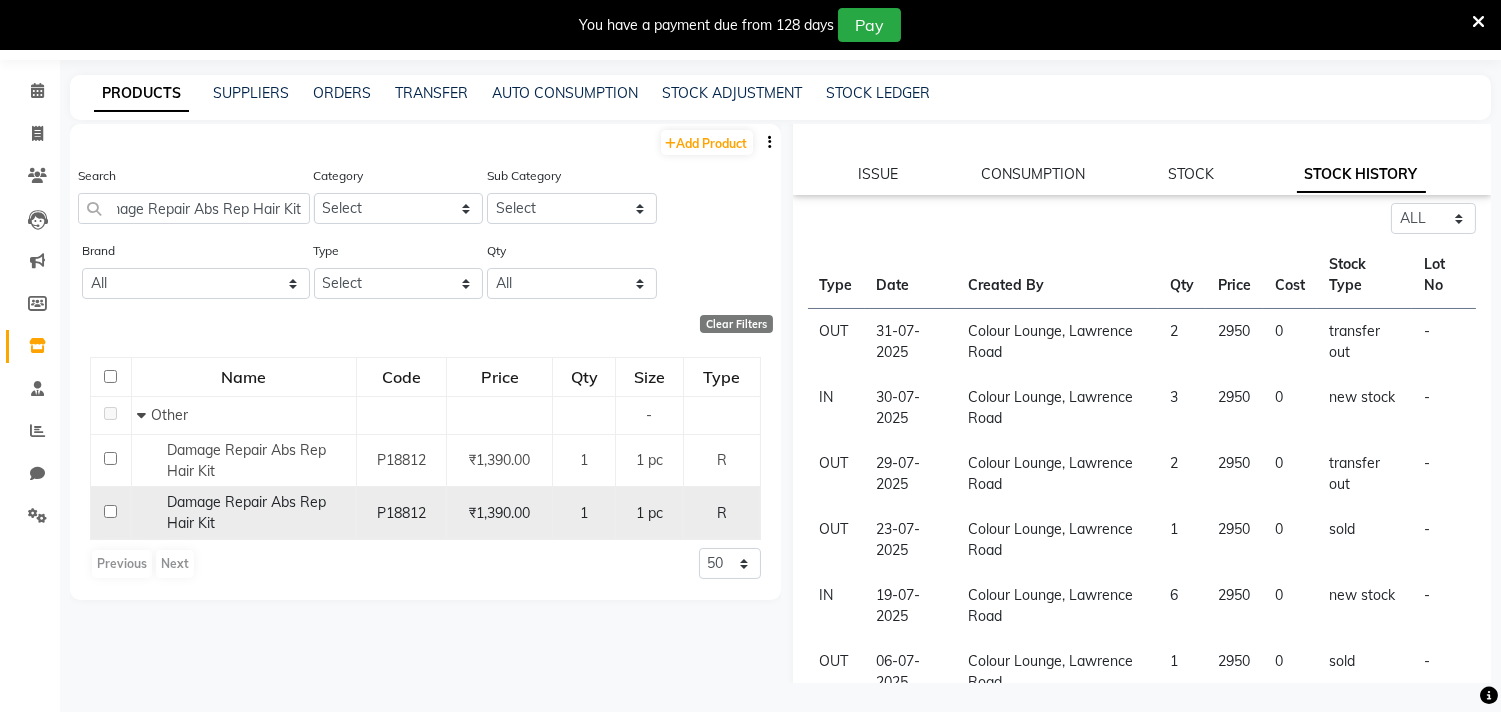 scroll, scrollTop: 0, scrollLeft: 0, axis: both 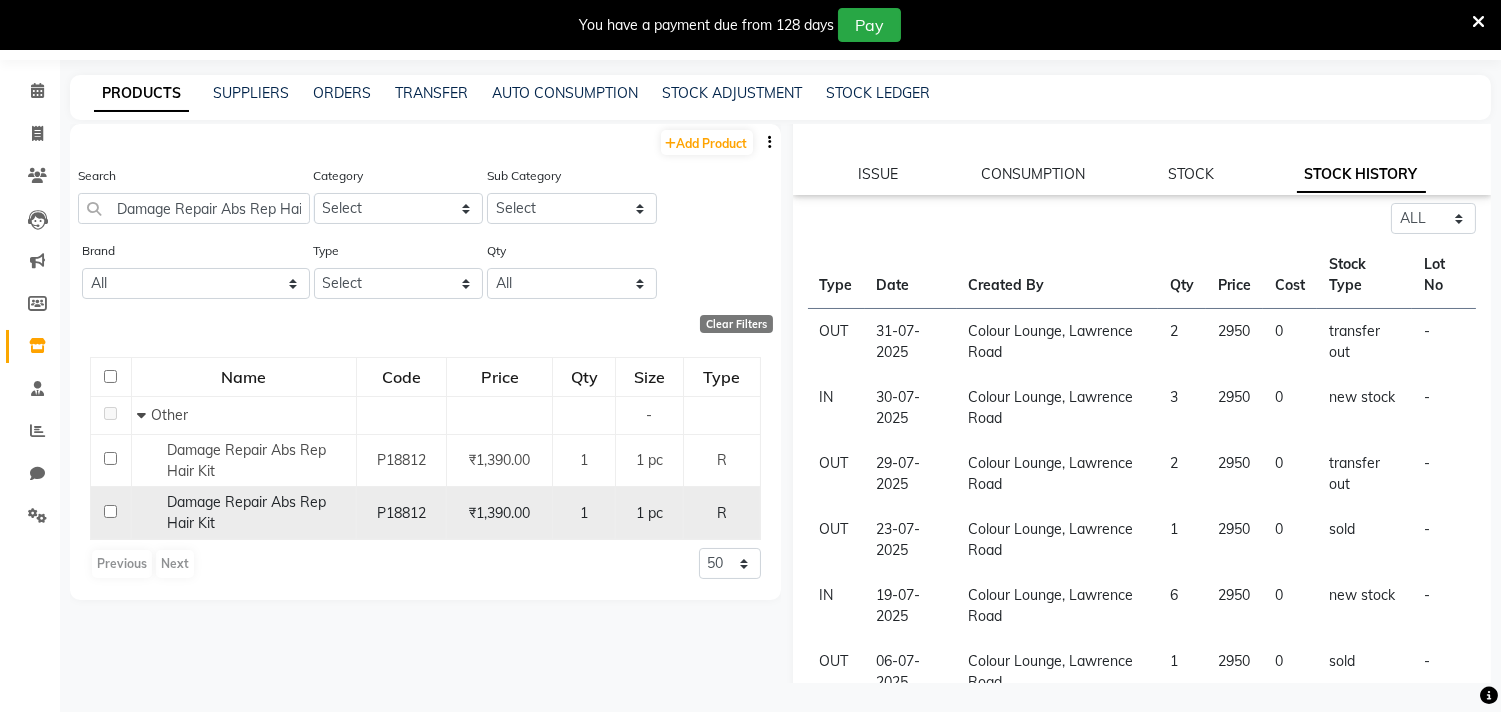 click on "P18812" 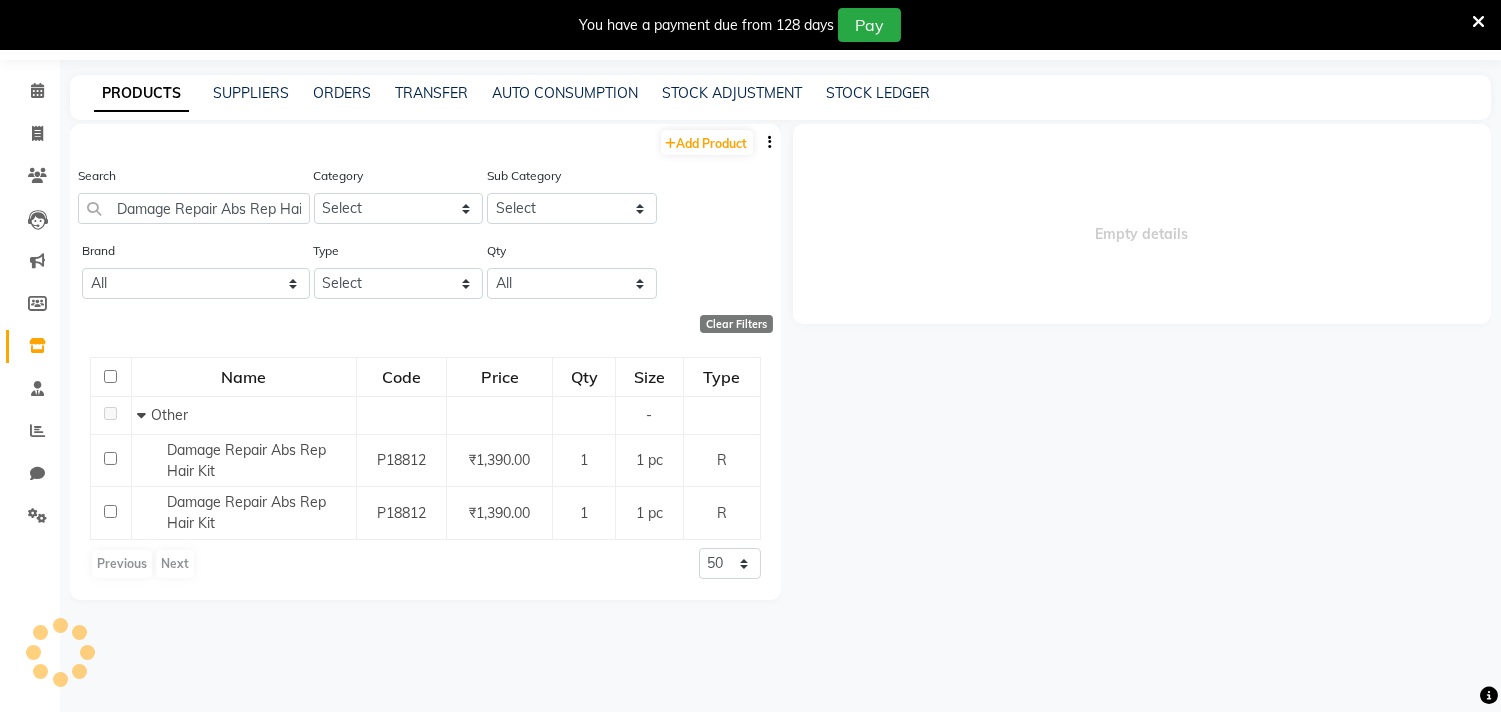 select on "all" 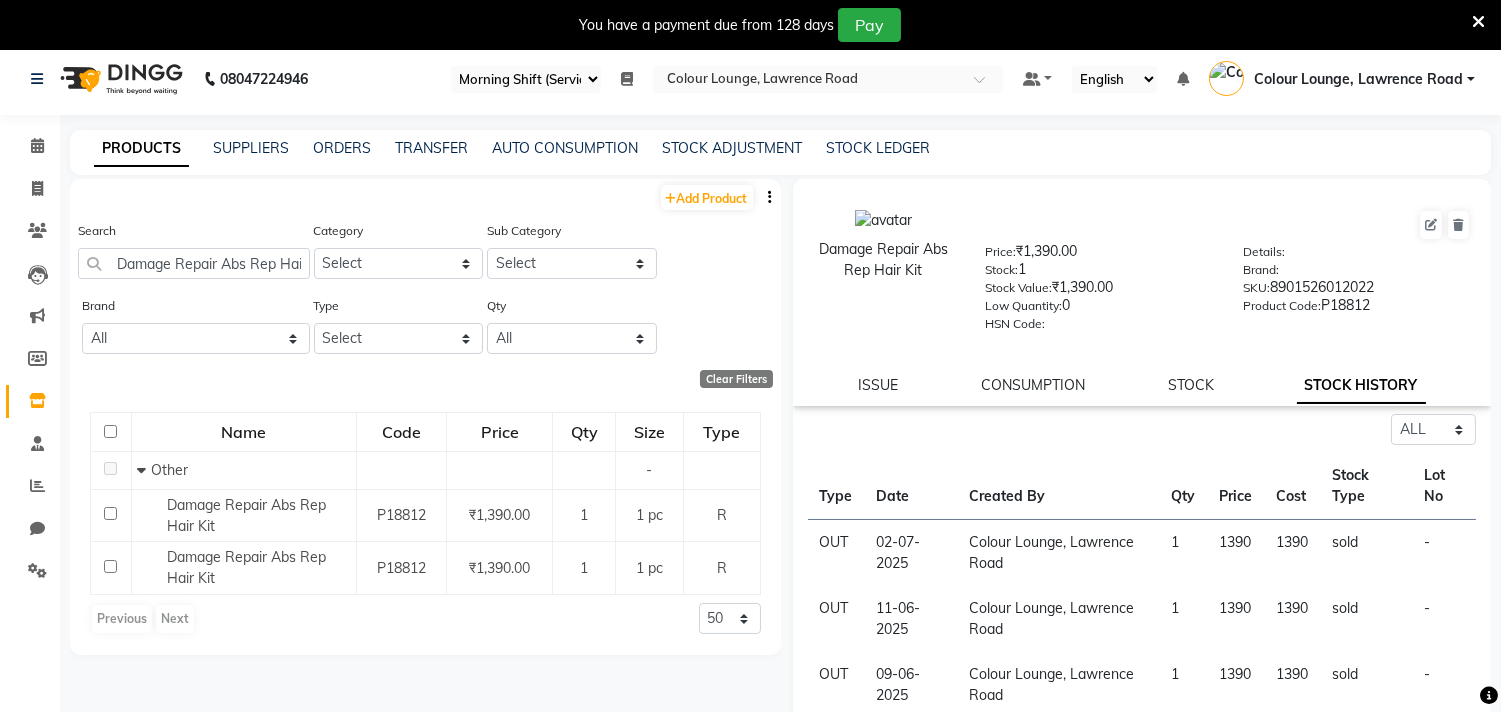 scroll, scrollTop: 0, scrollLeft: 0, axis: both 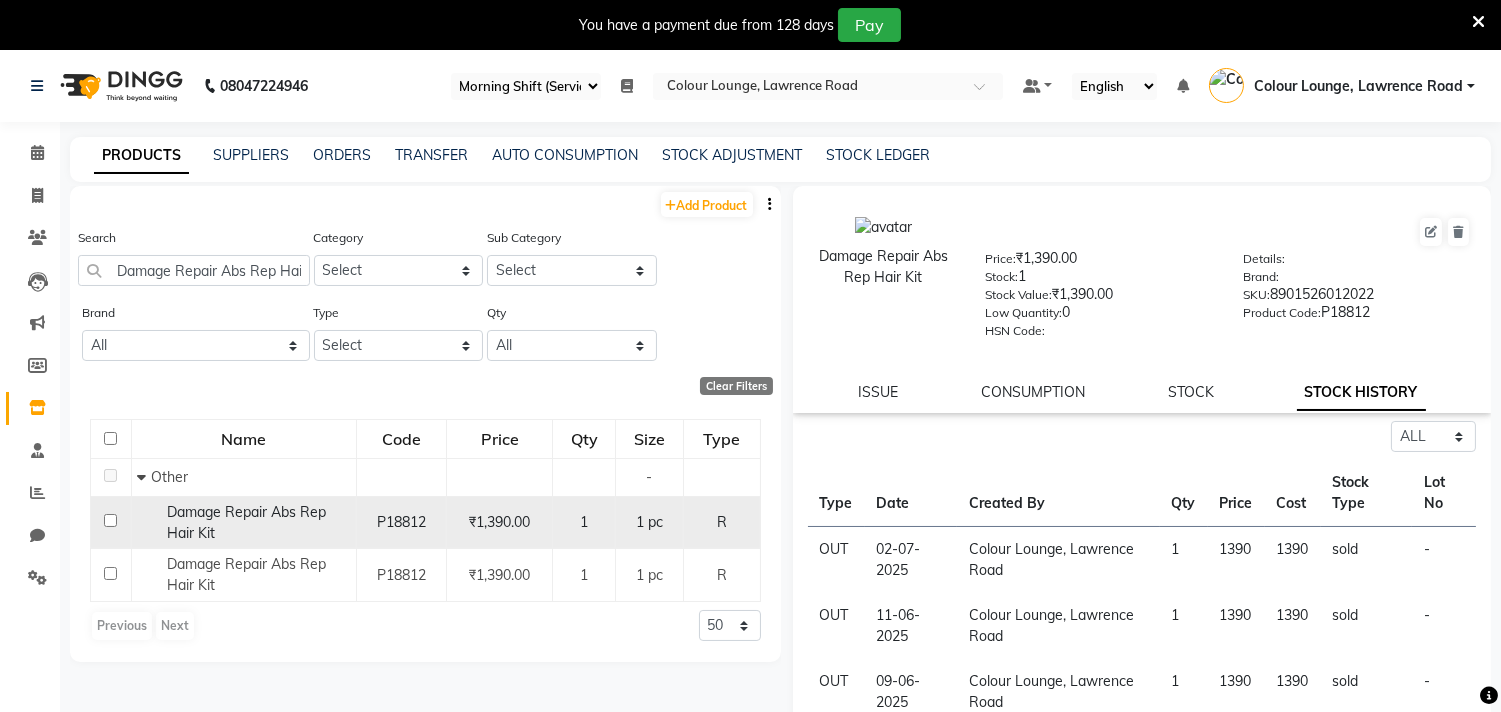 click on "P18812" 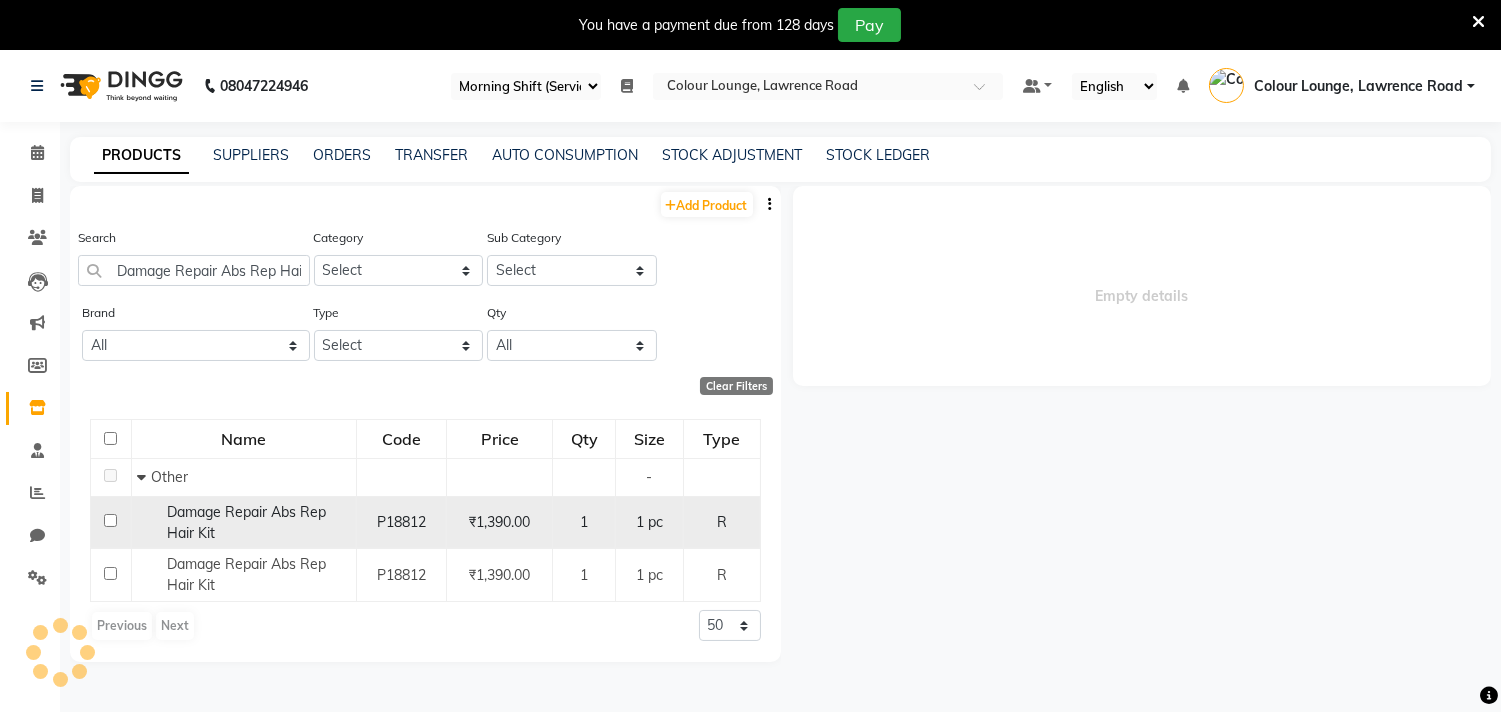 select on "all" 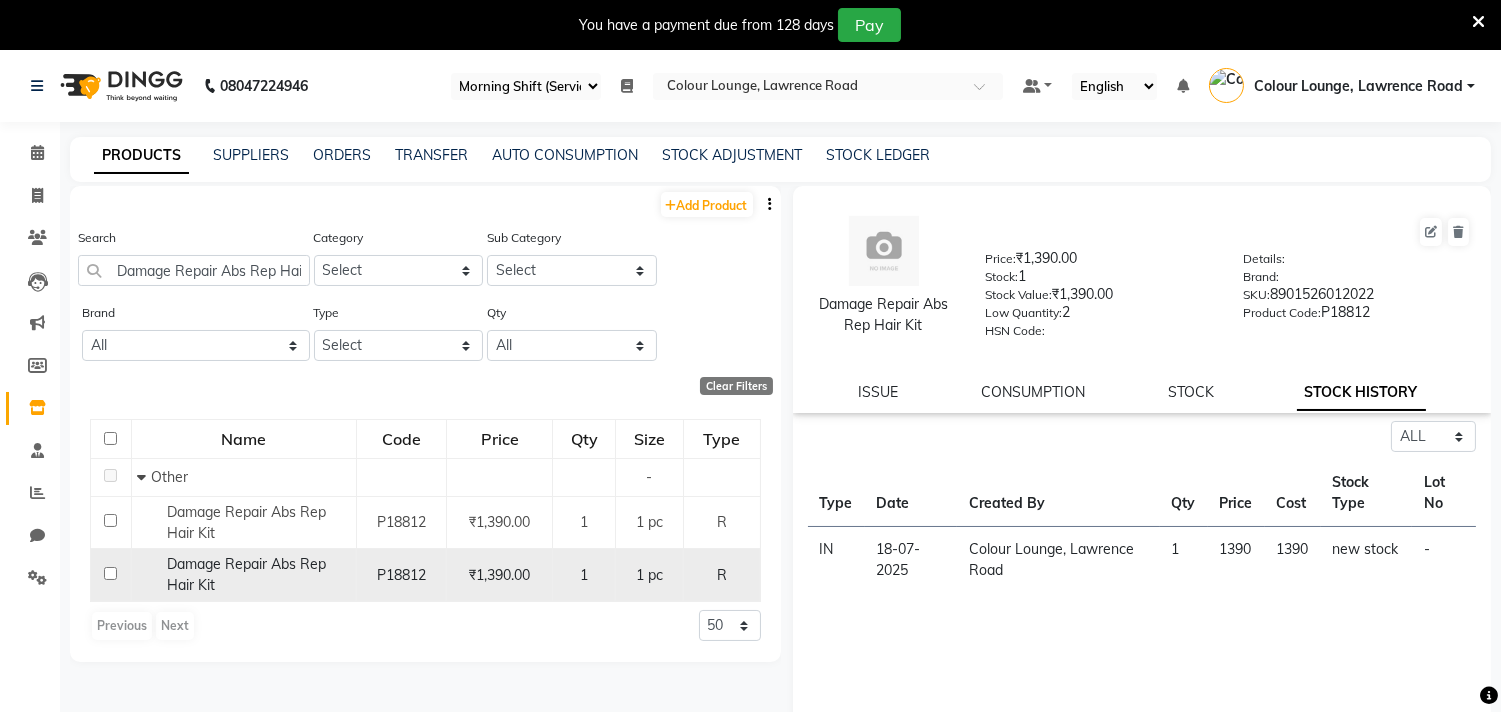 click on "P18812" 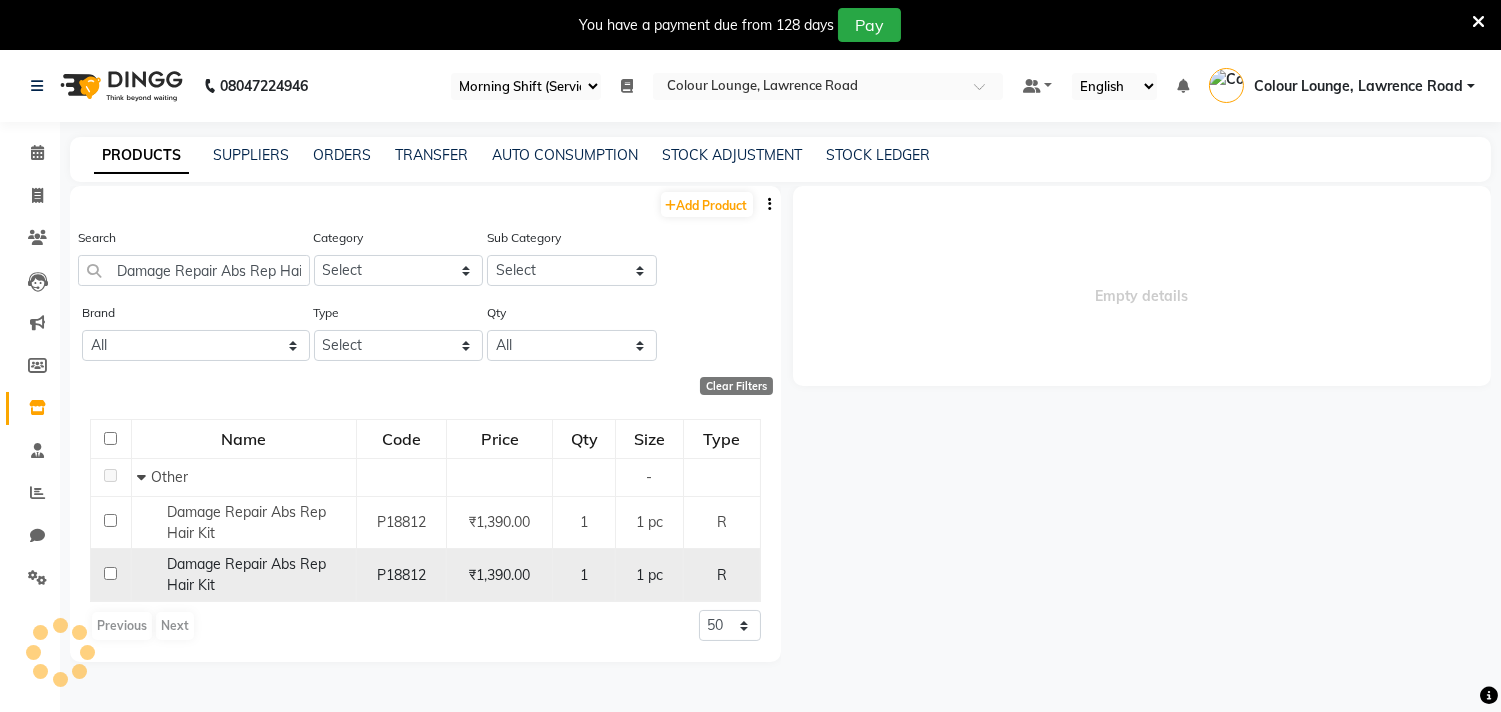 select on "all" 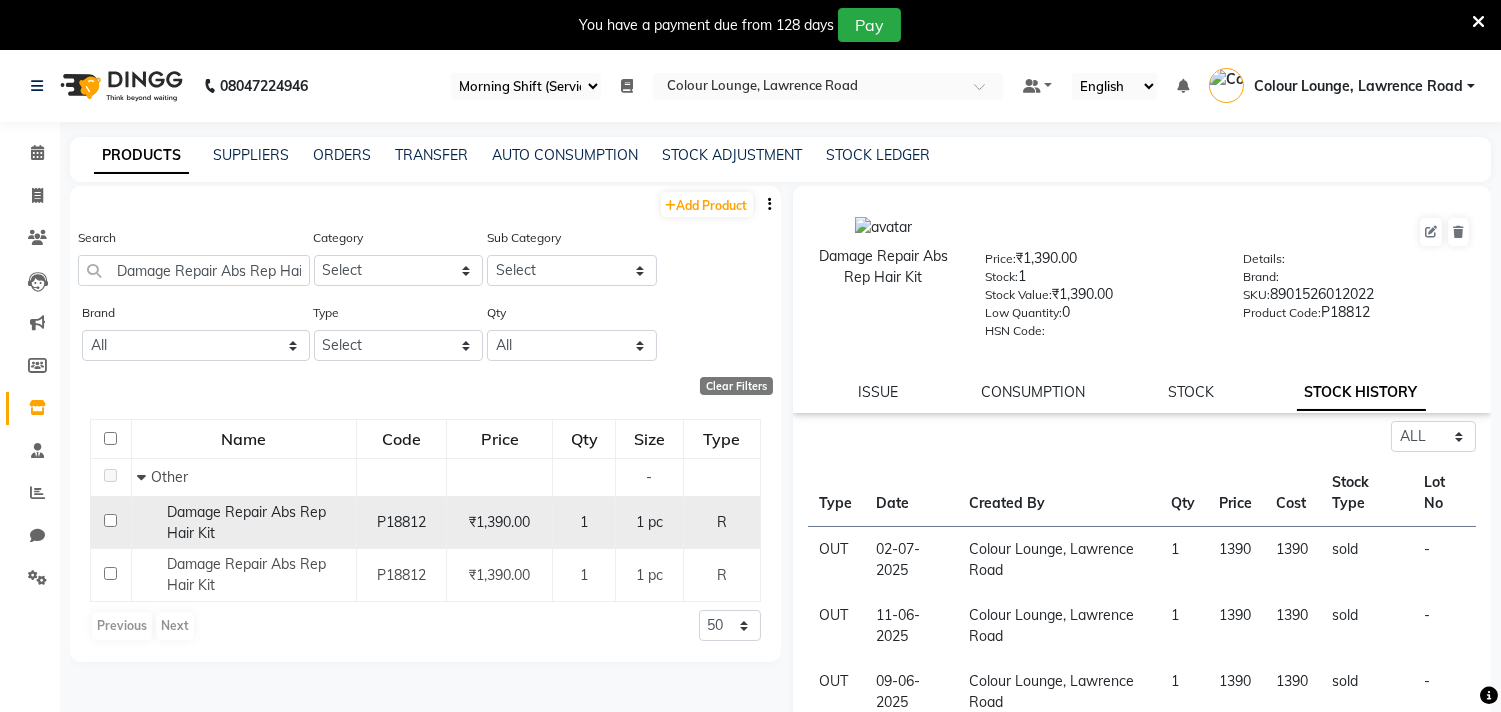click on "Damage Repair Abs Rep Hair Kit" 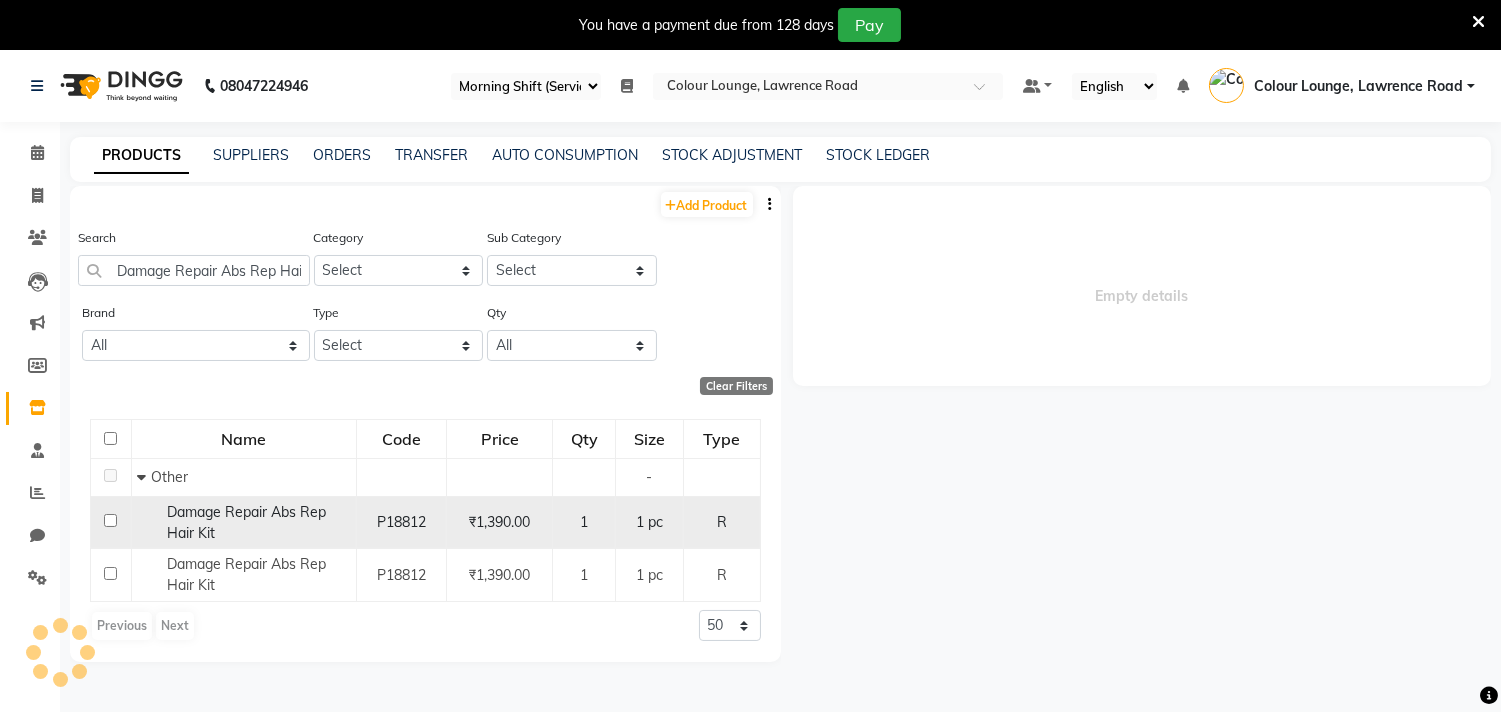 select on "all" 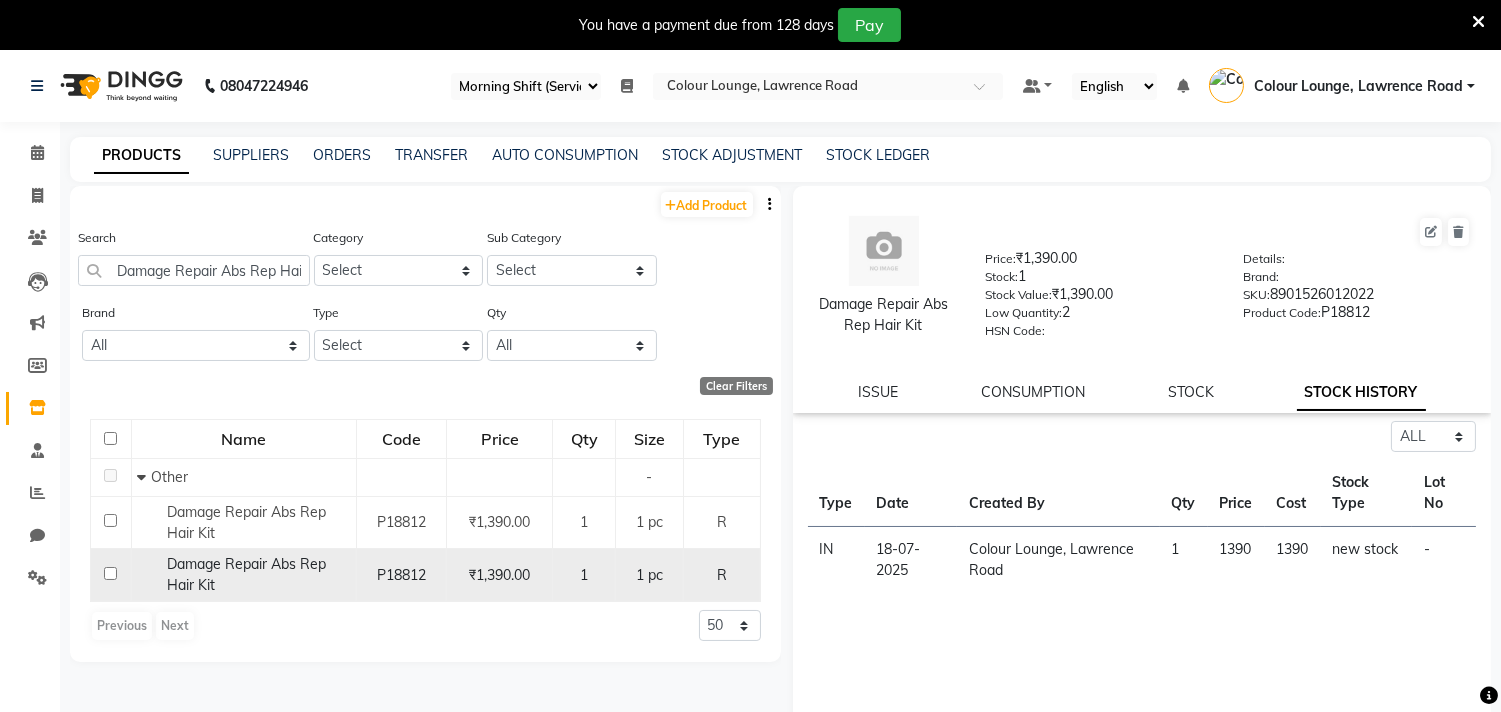 click on "Damage Repair Abs Rep Hair Kit" 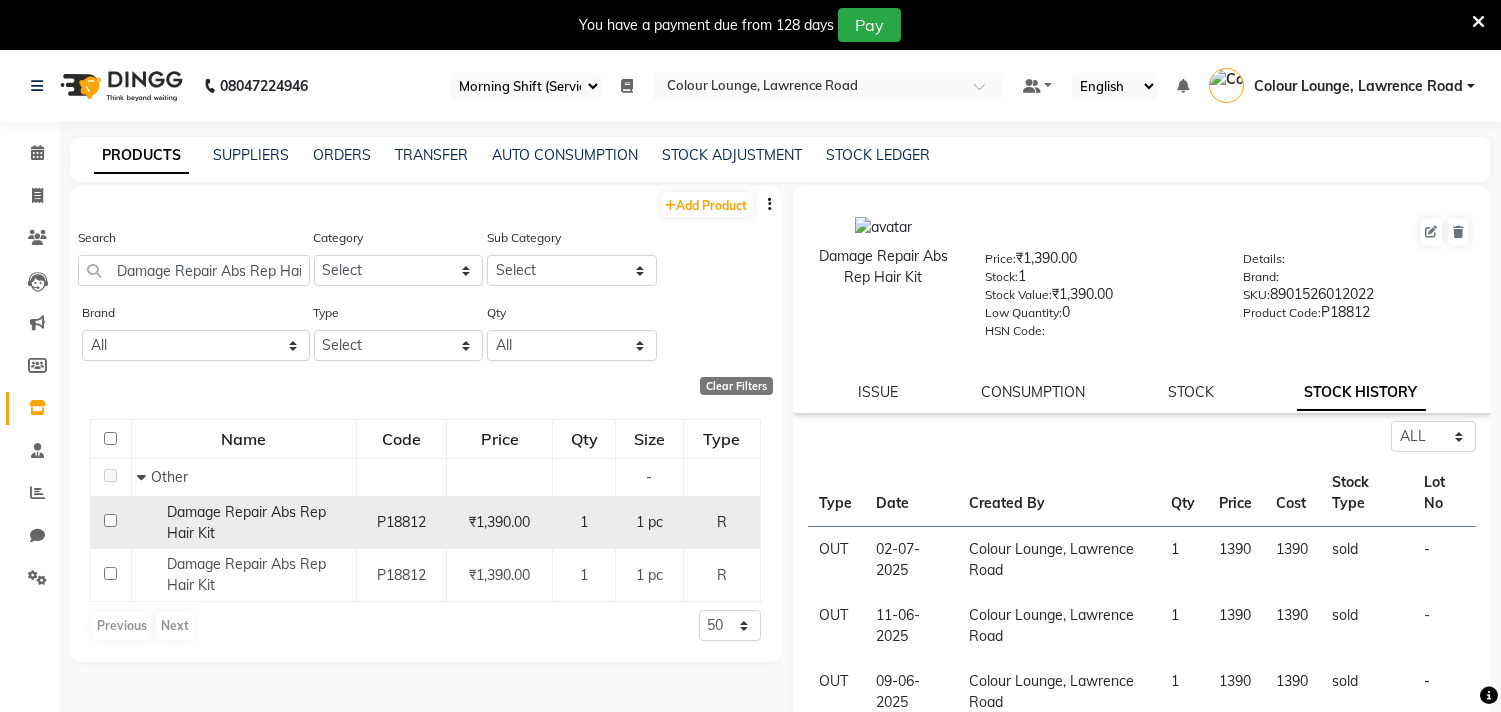 click on "Damage Repair Abs Rep Hair Kit" 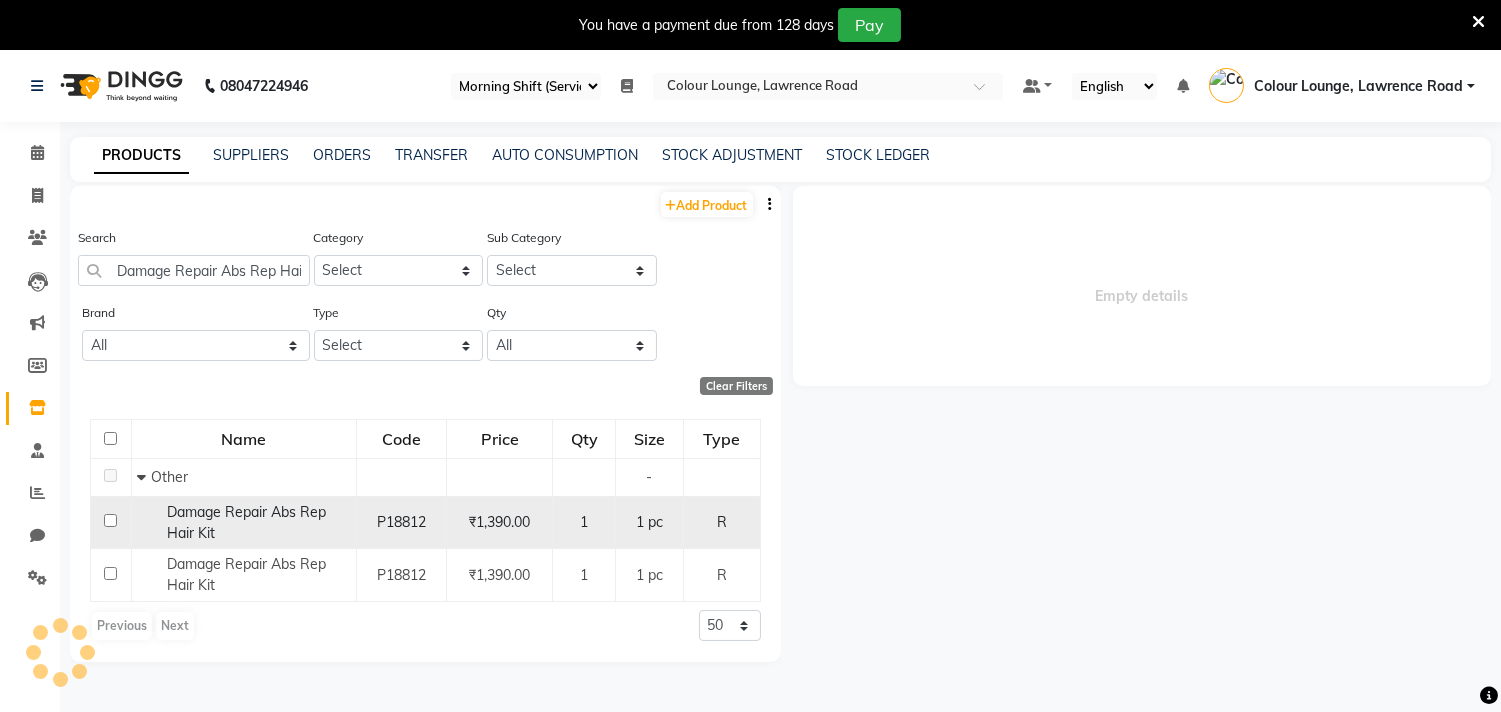 select on "all" 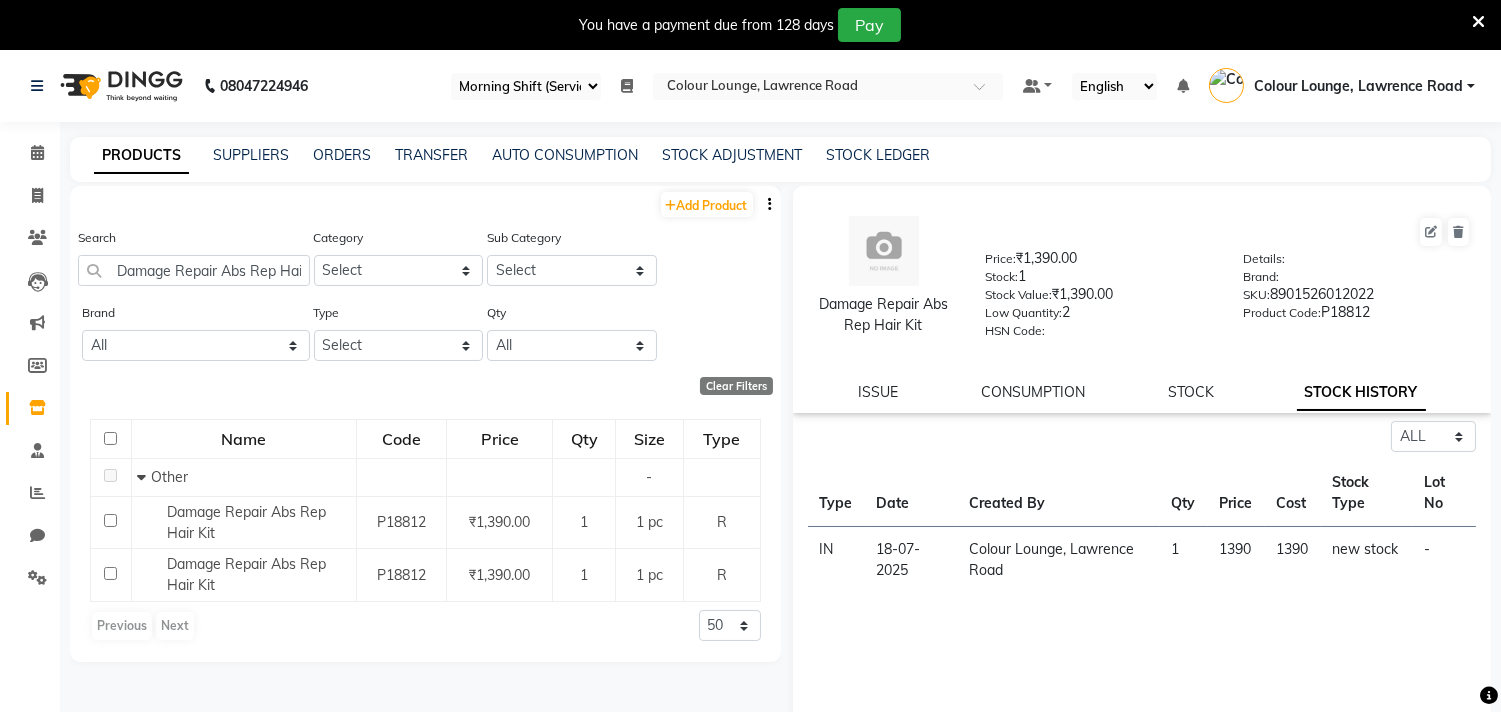 scroll, scrollTop: 62, scrollLeft: 0, axis: vertical 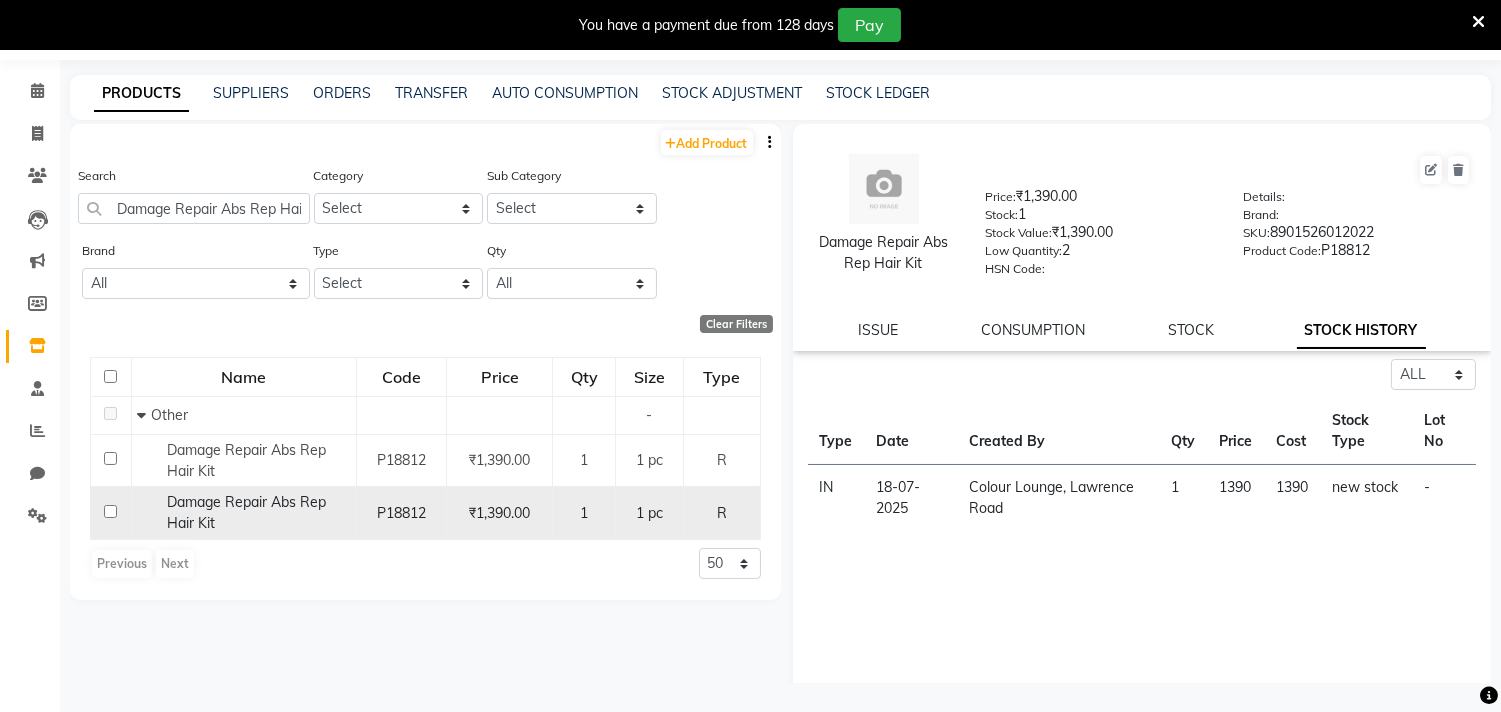 click on "Damage Repair Abs Rep Hair Kit" 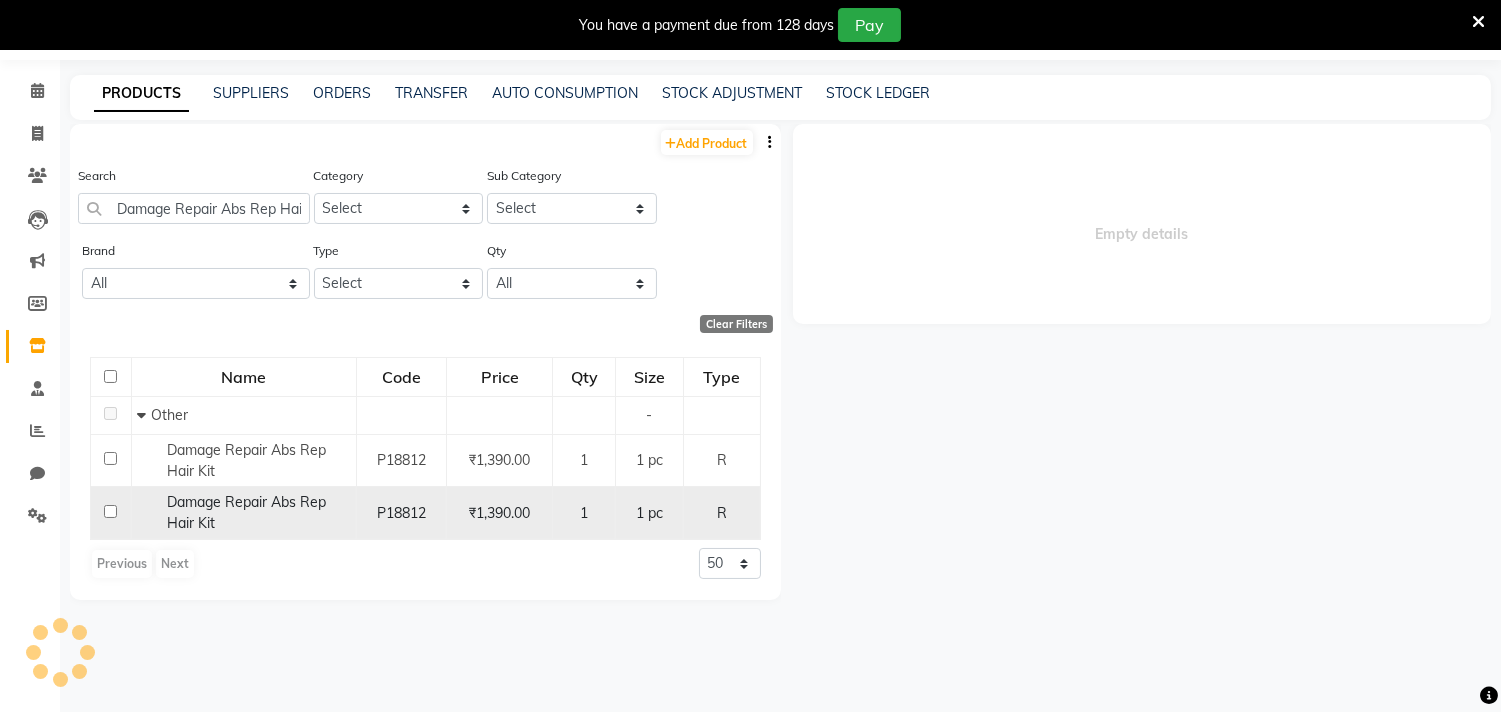 select on "all" 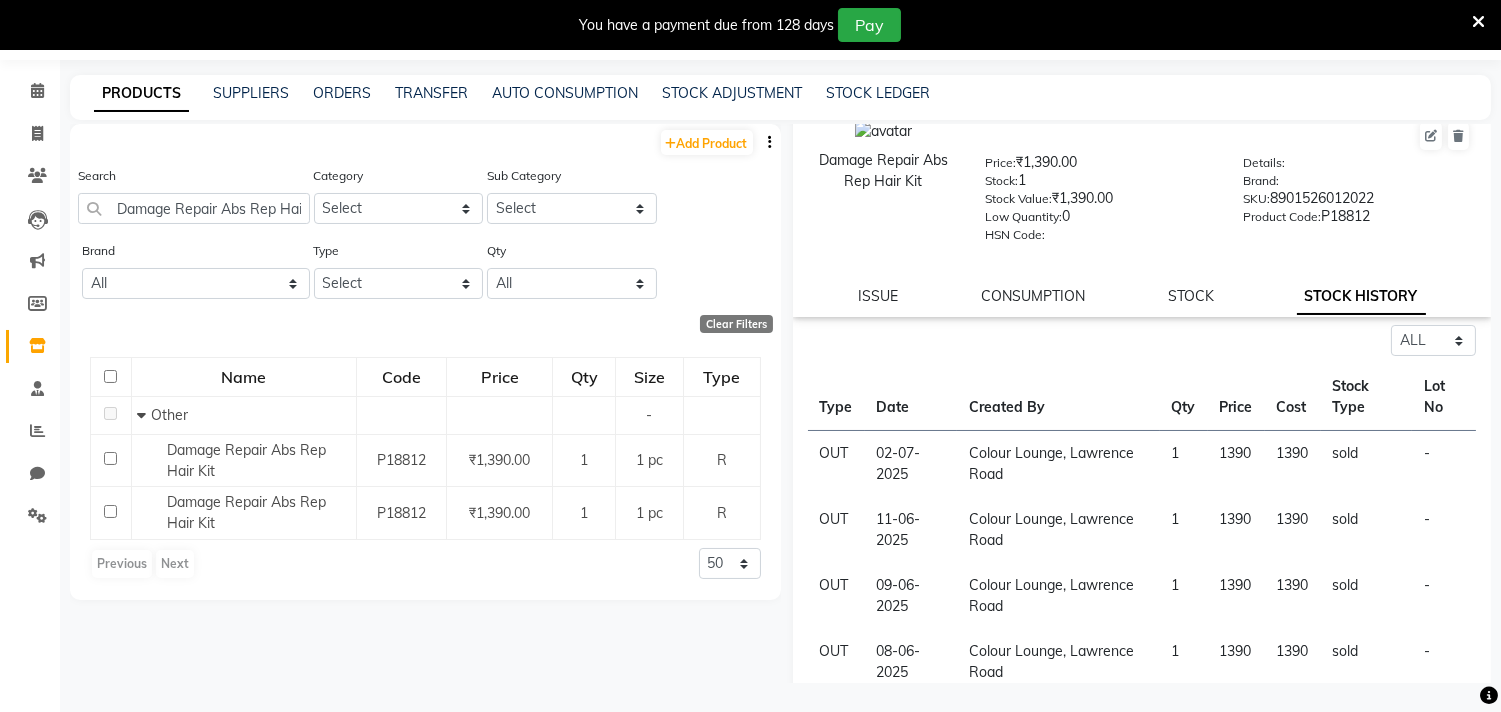 scroll, scrollTop: 0, scrollLeft: 0, axis: both 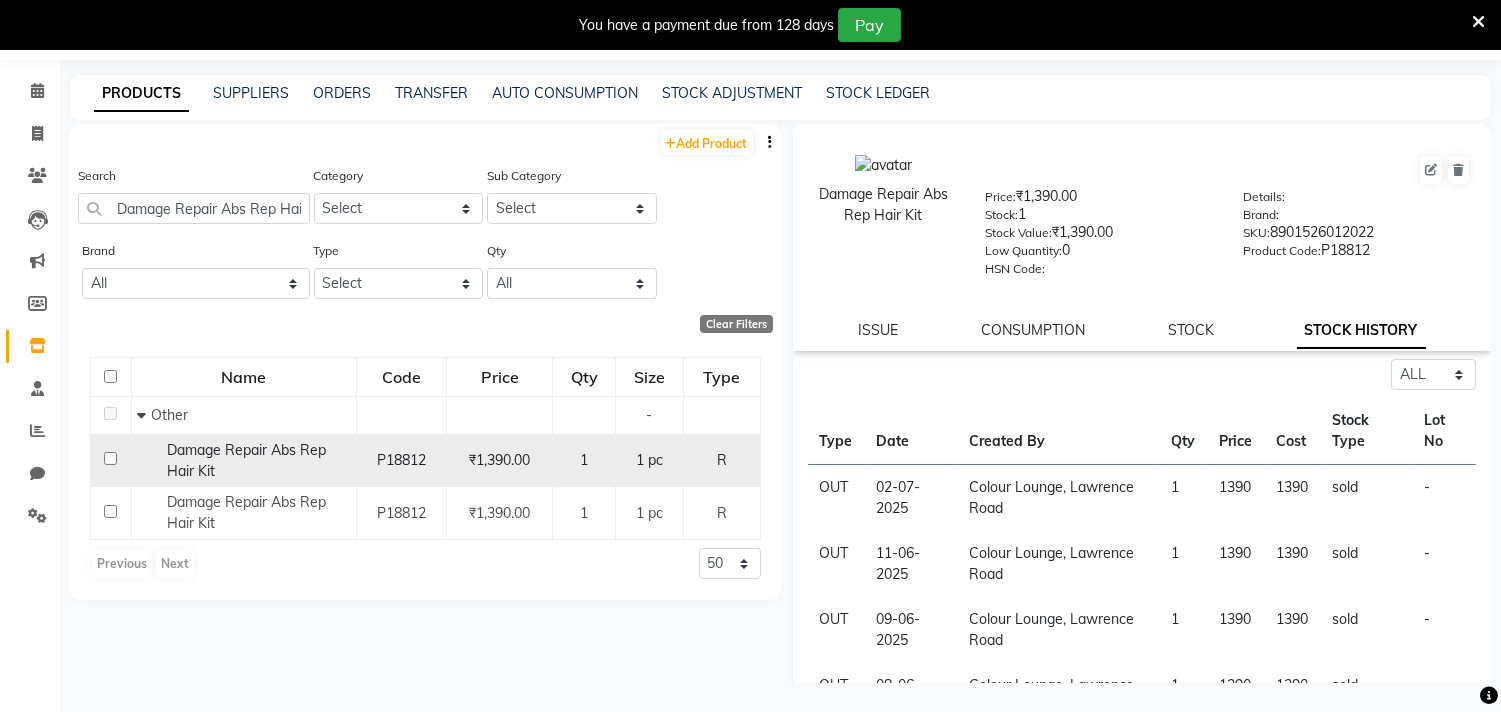 click on "₹1,390.00" 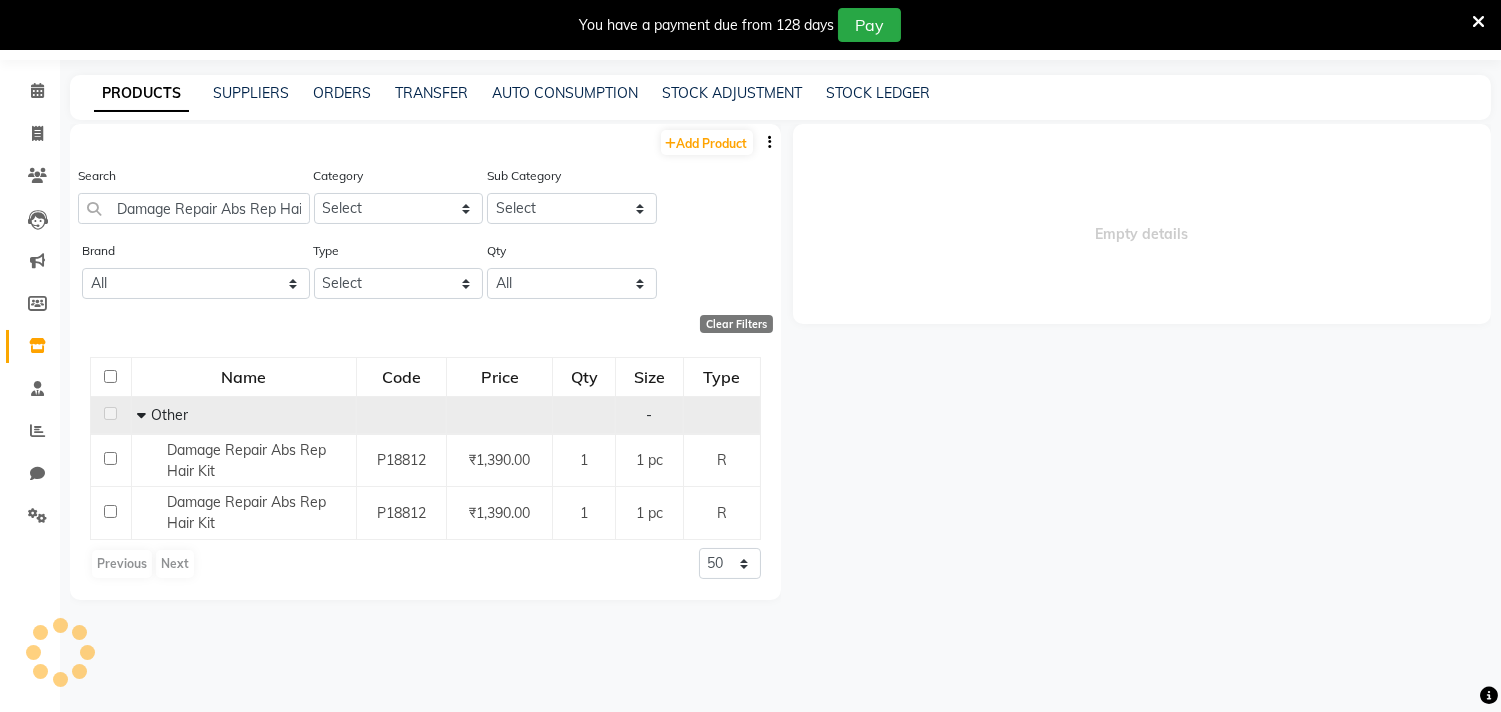 select on "all" 